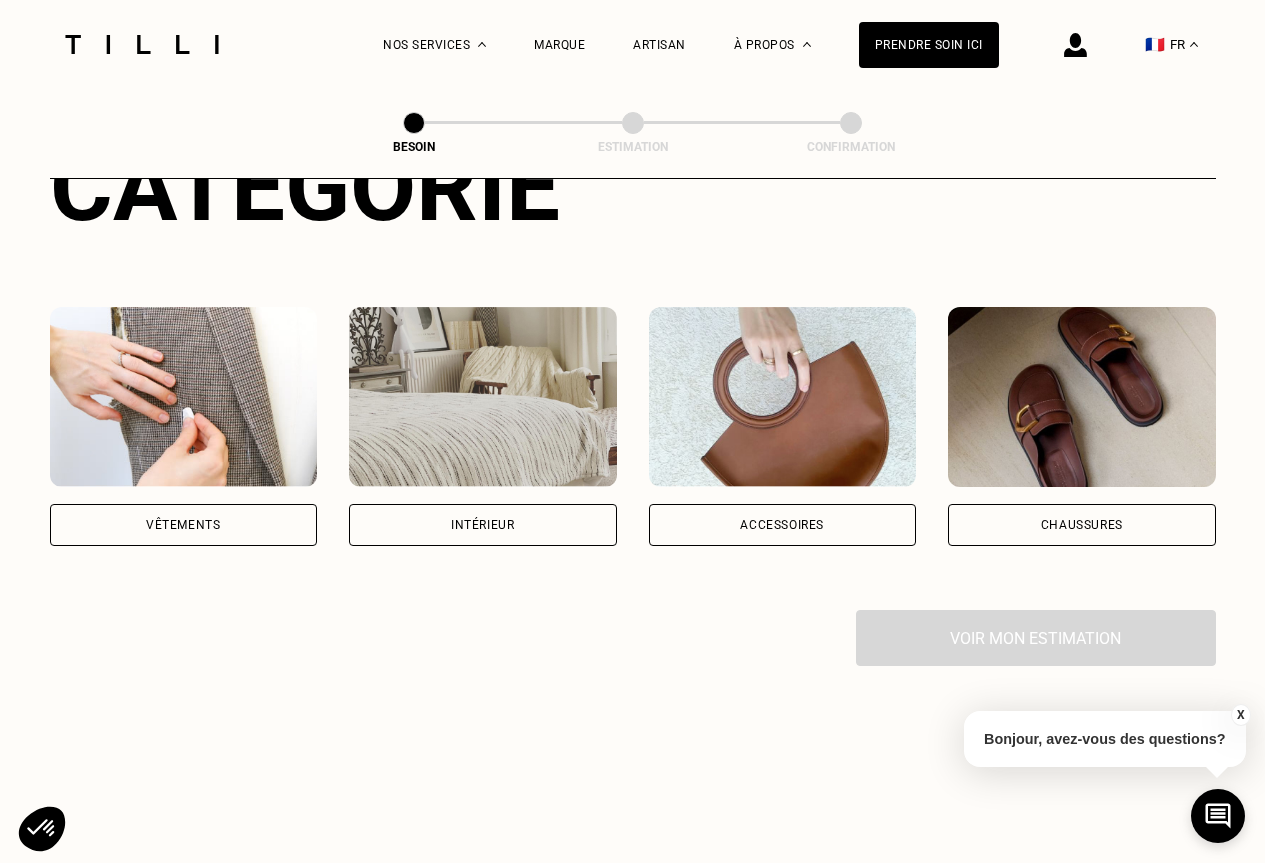 scroll, scrollTop: 300, scrollLeft: 0, axis: vertical 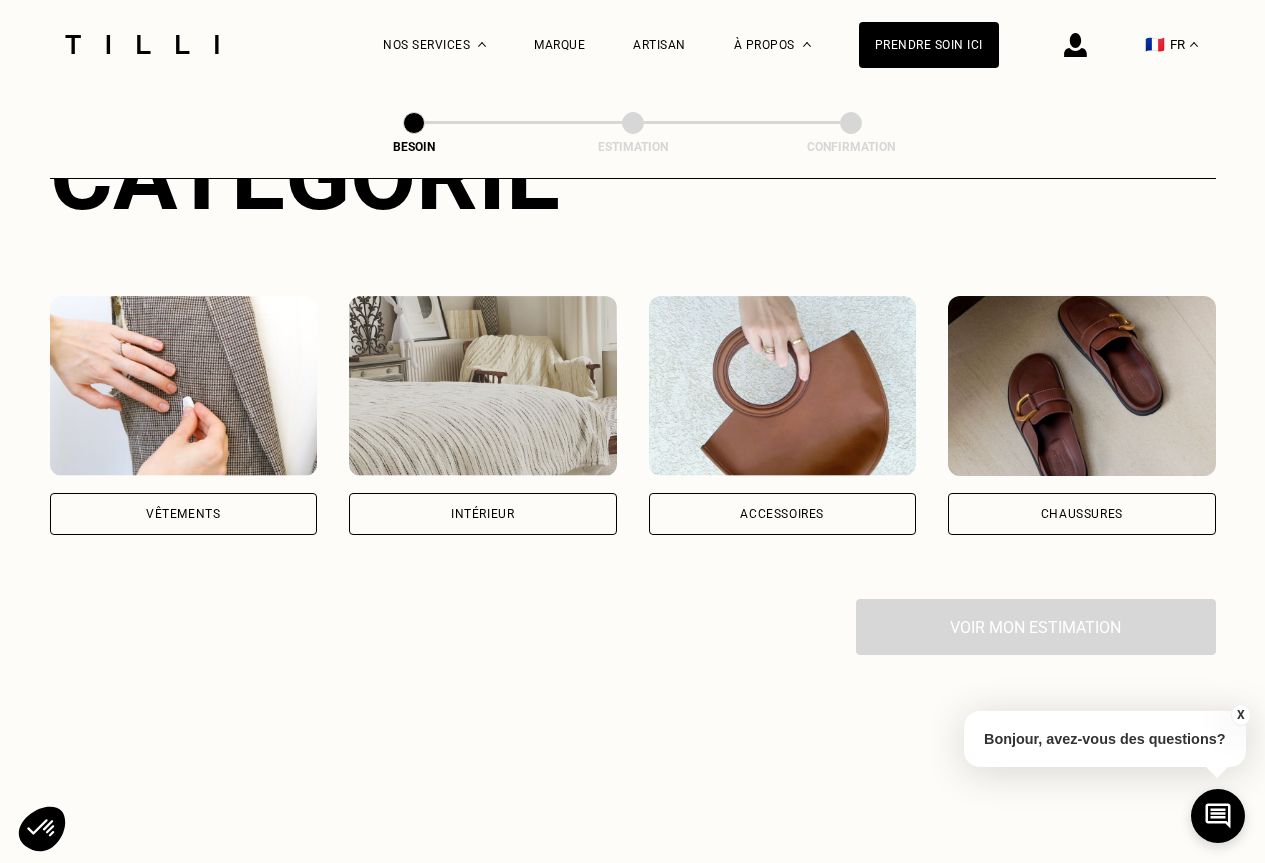 click on "Vêtements" at bounding box center (183, 514) 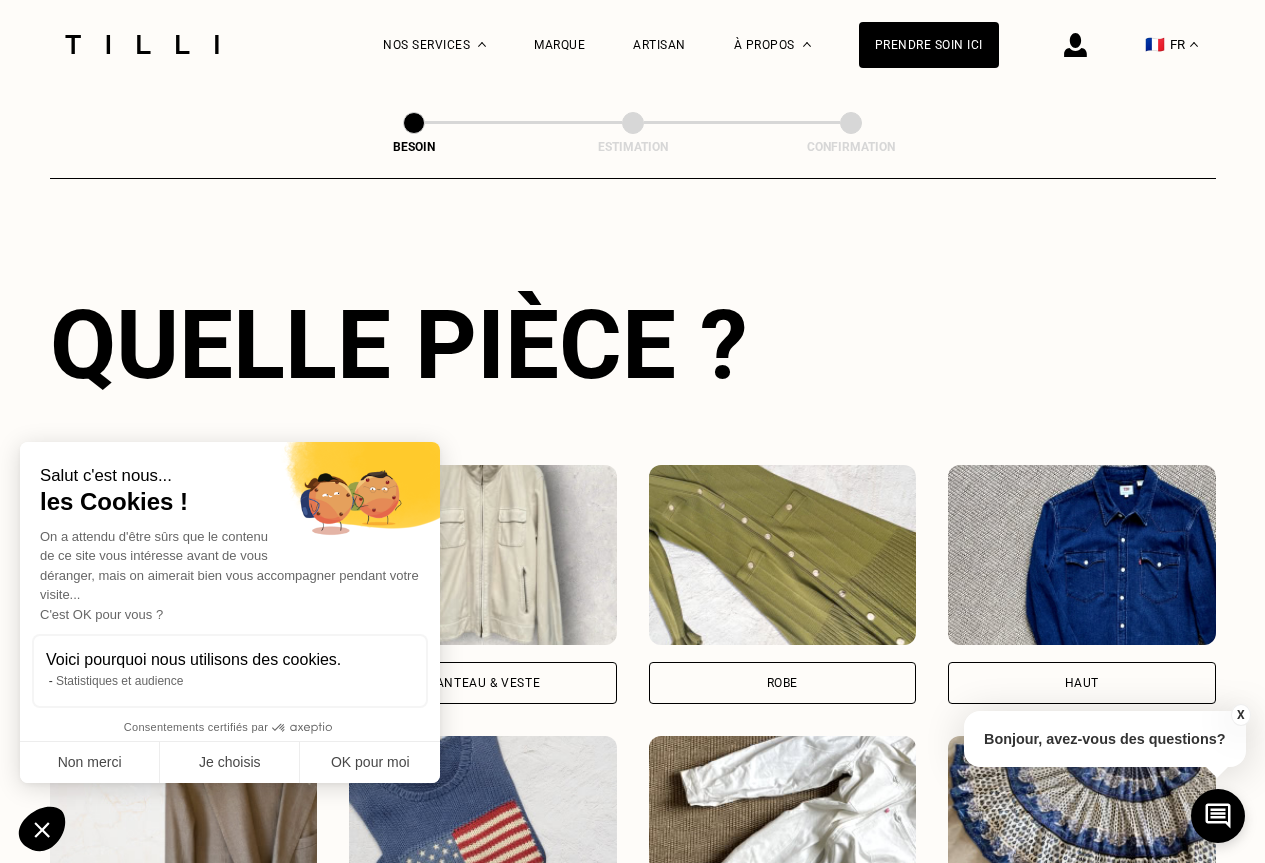 scroll, scrollTop: 738, scrollLeft: 0, axis: vertical 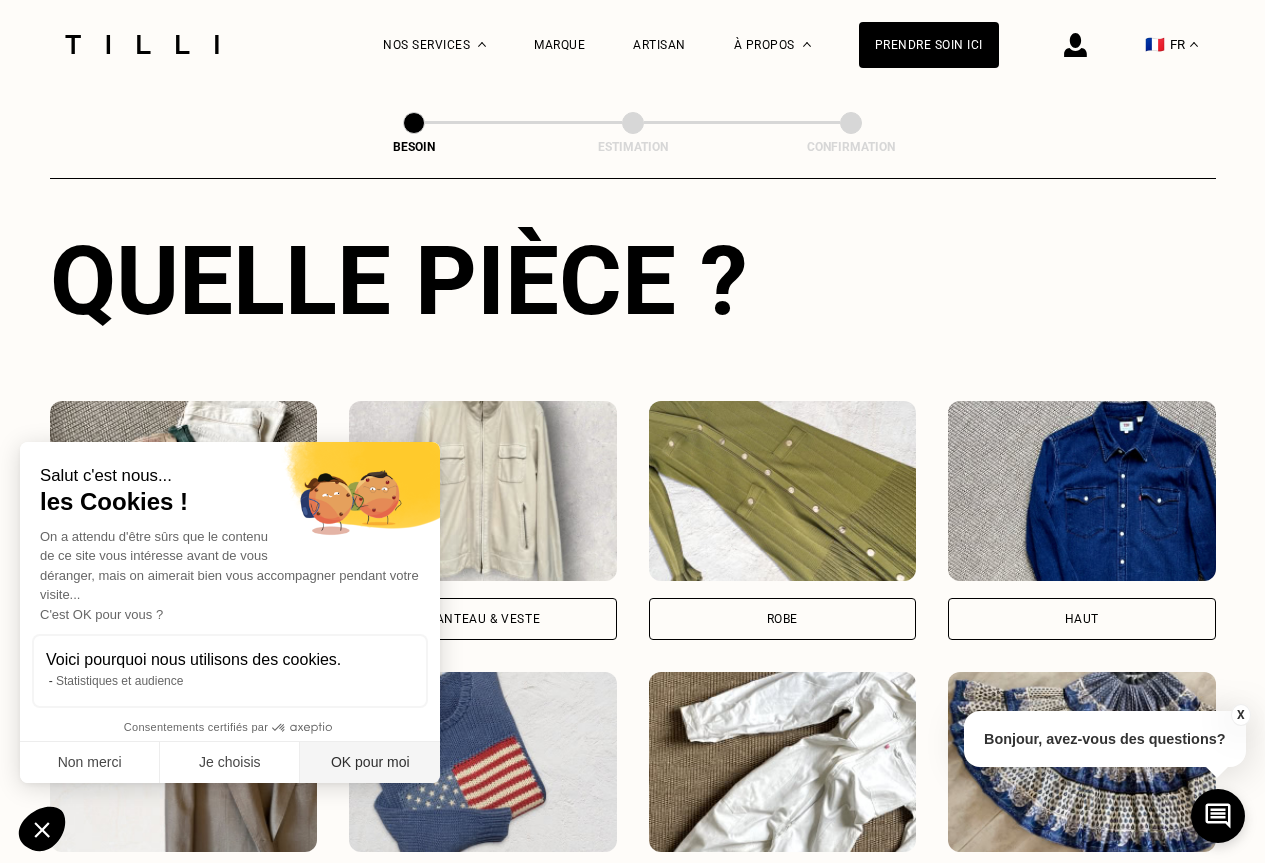 click on "OK pour moi" at bounding box center [370, 763] 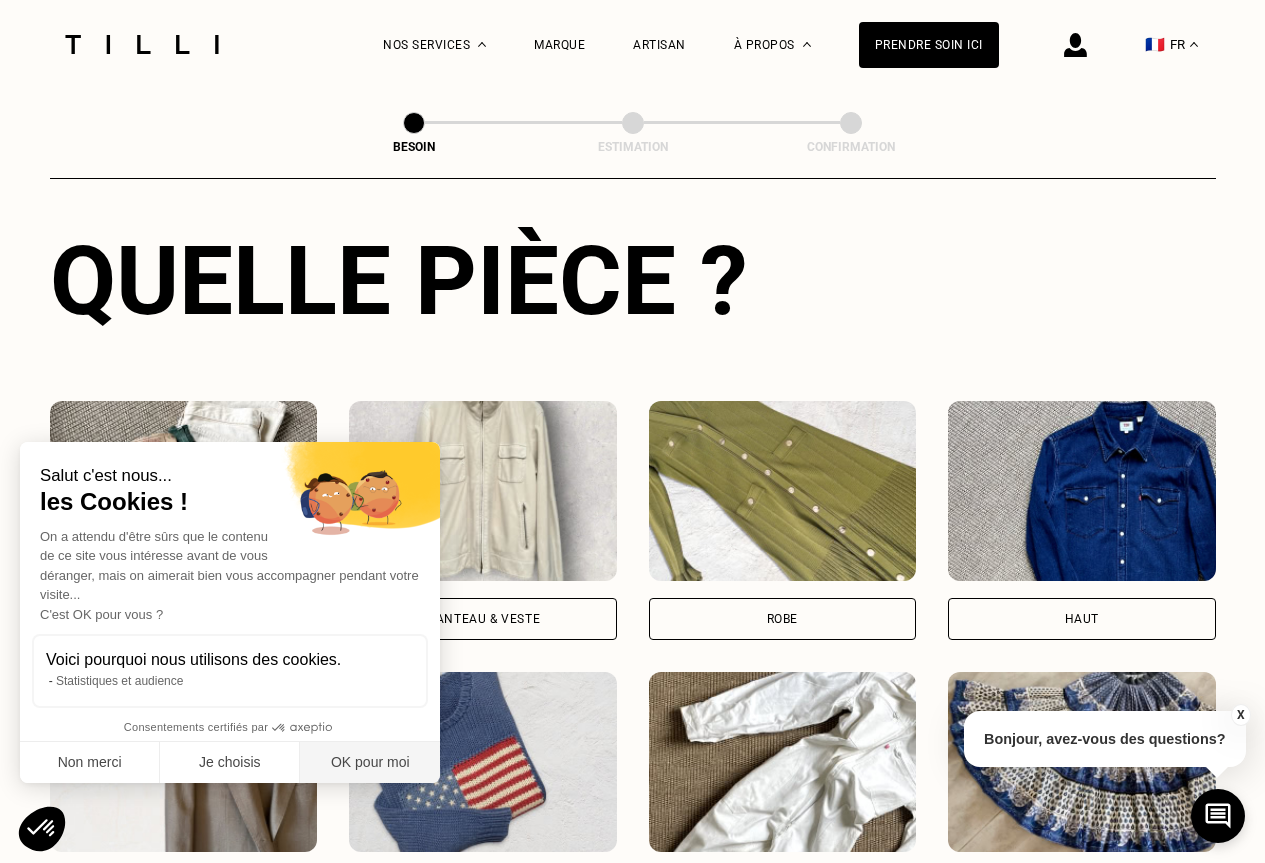 scroll, scrollTop: 0, scrollLeft: 0, axis: both 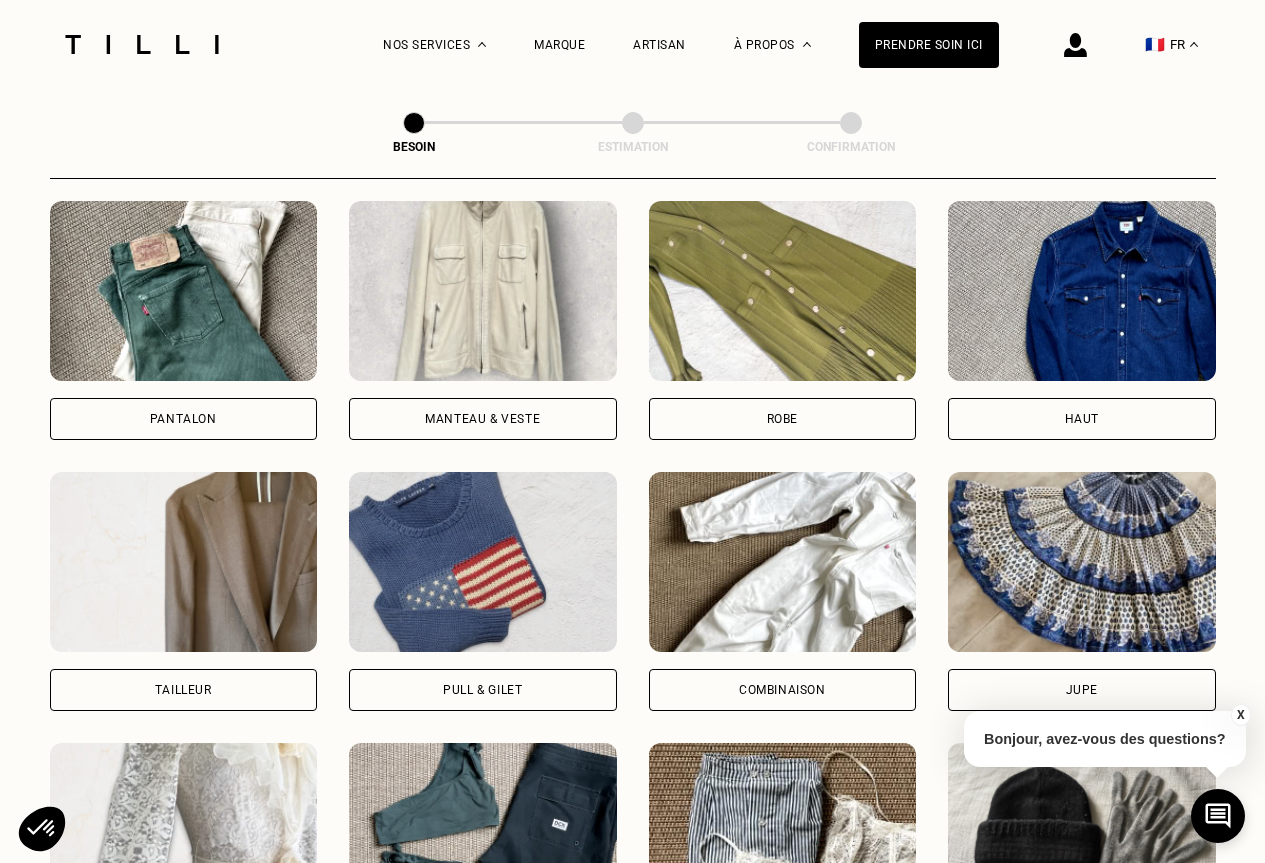 click on "Pantalon" at bounding box center [184, 419] 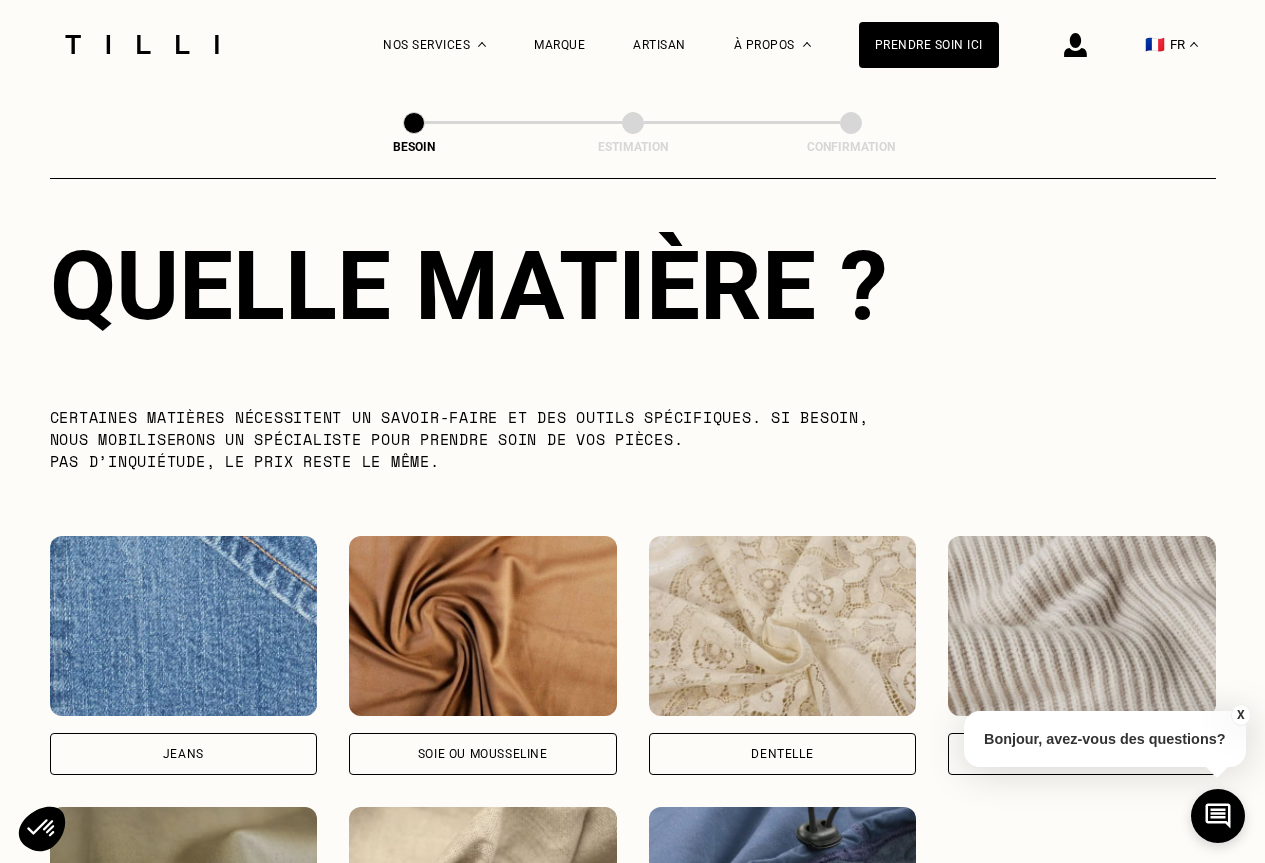 scroll, scrollTop: 1942, scrollLeft: 0, axis: vertical 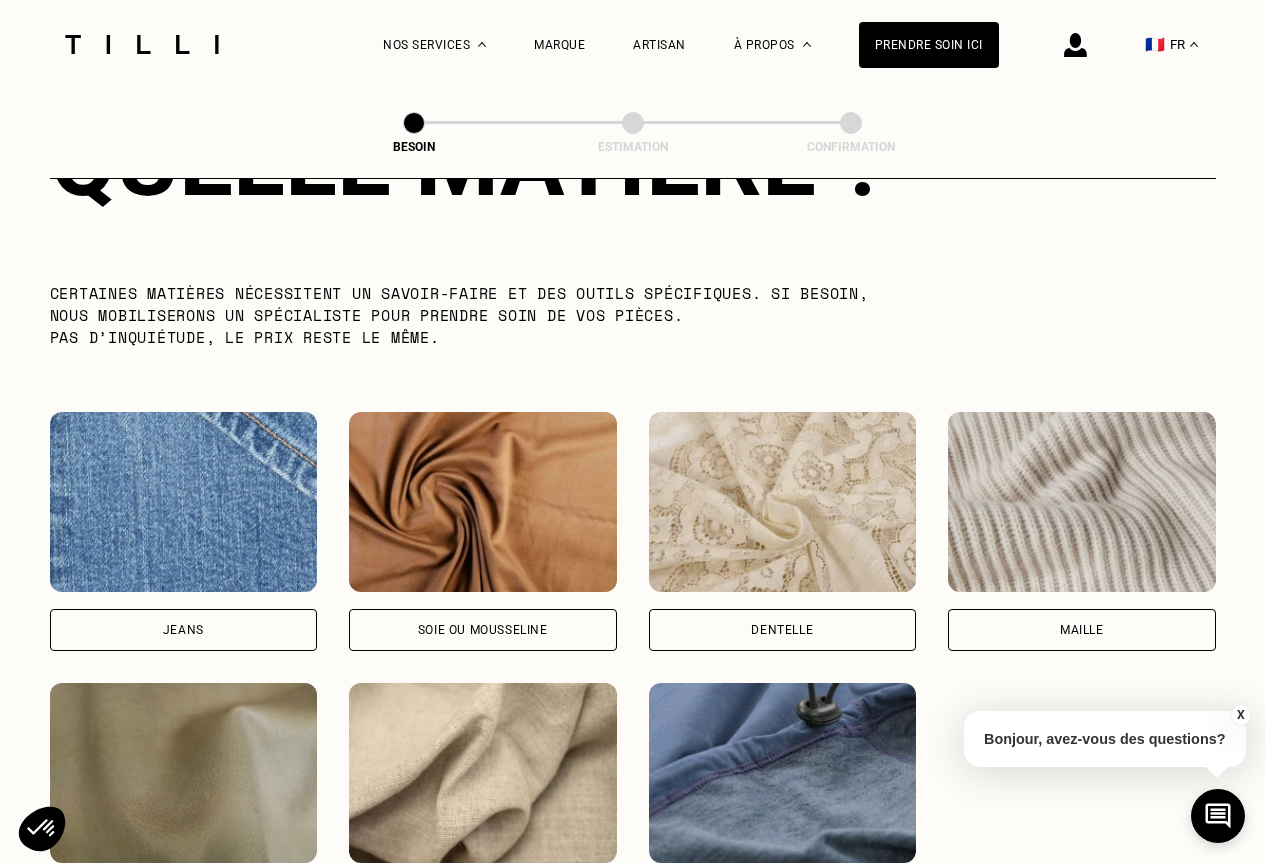click on "Jeans" at bounding box center (184, 630) 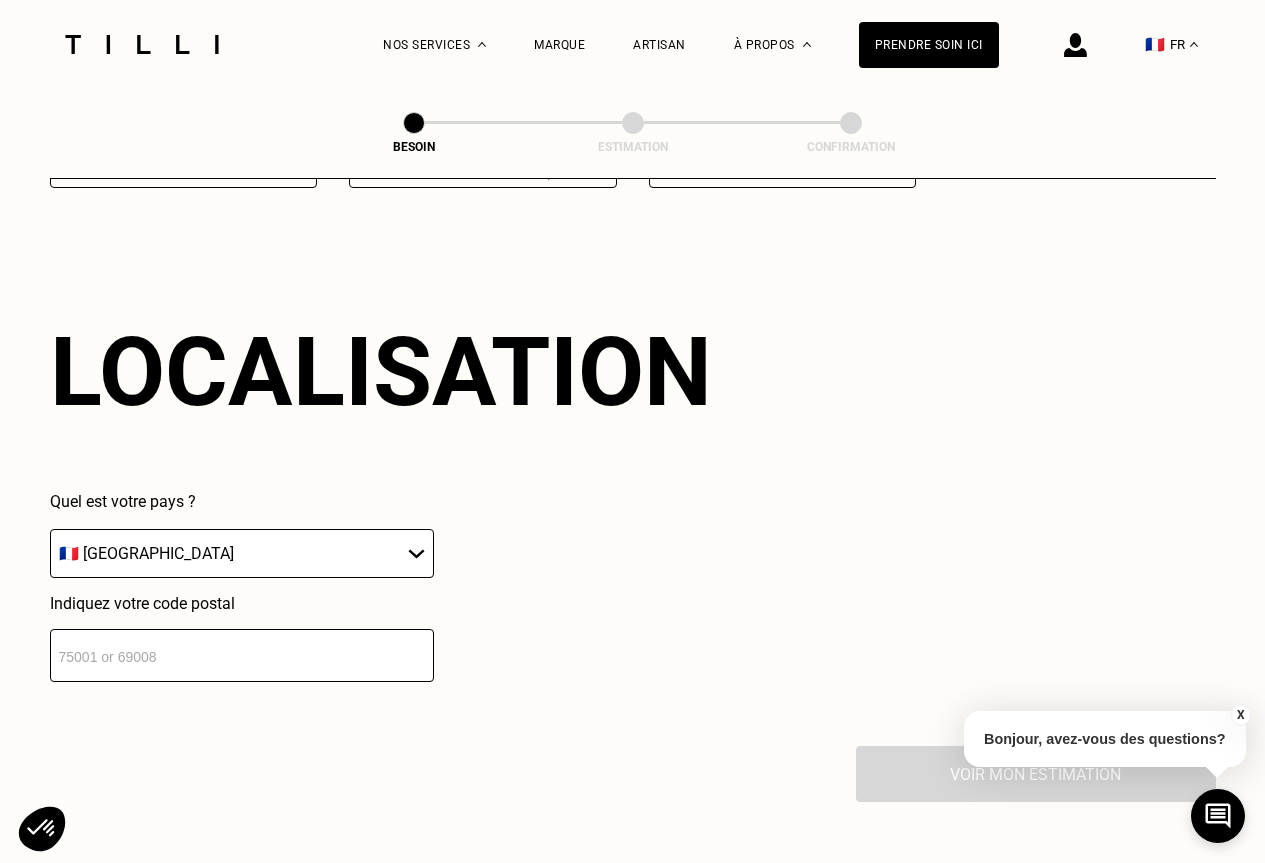 scroll, scrollTop: 2689, scrollLeft: 0, axis: vertical 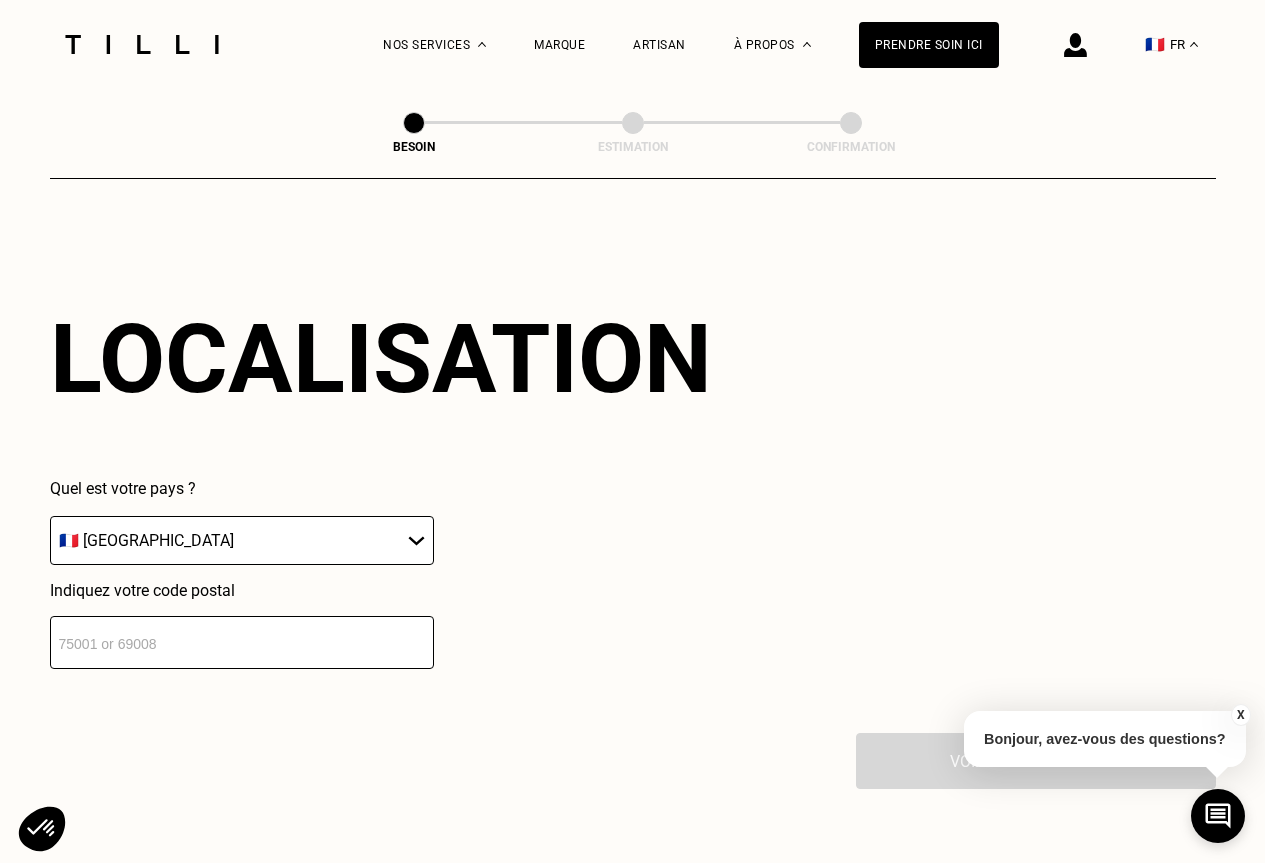 click at bounding box center (242, 642) 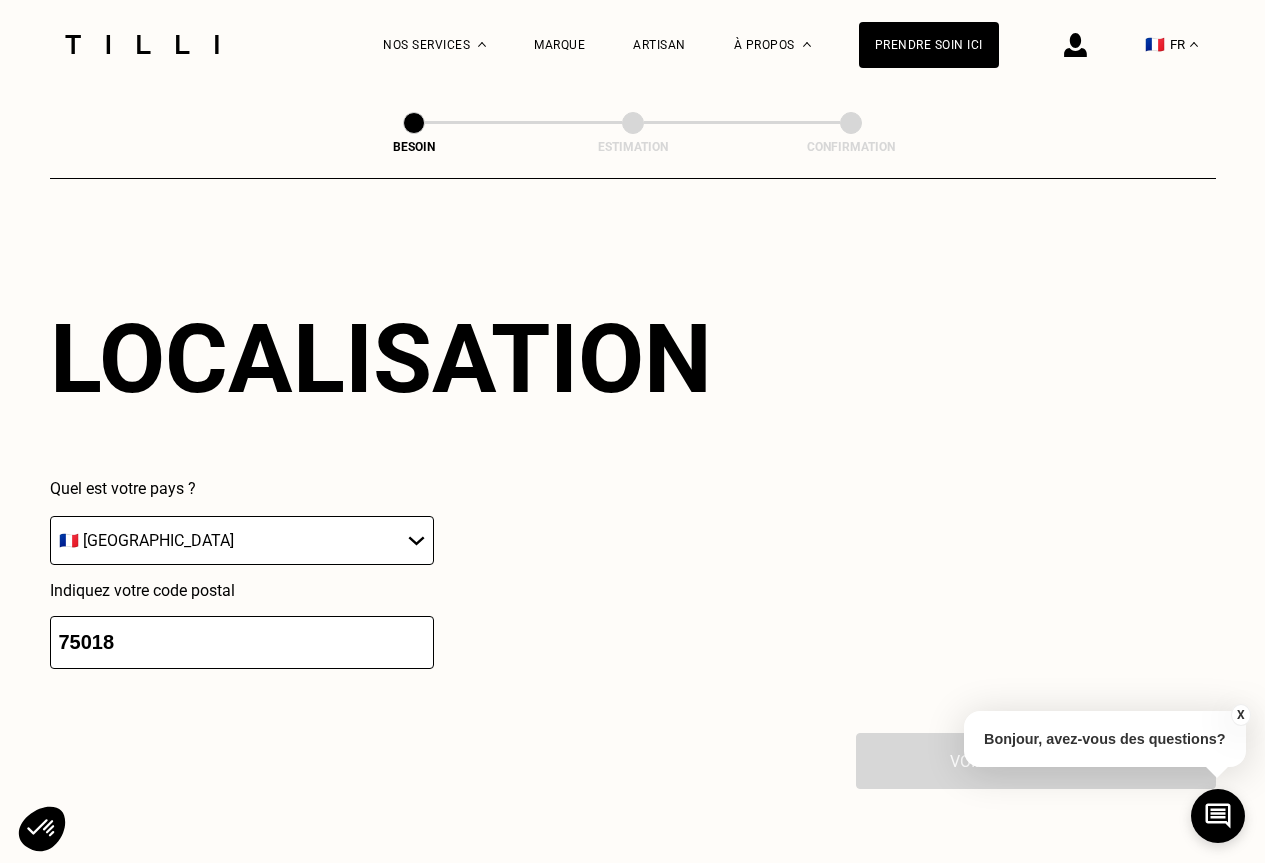 type on "75018" 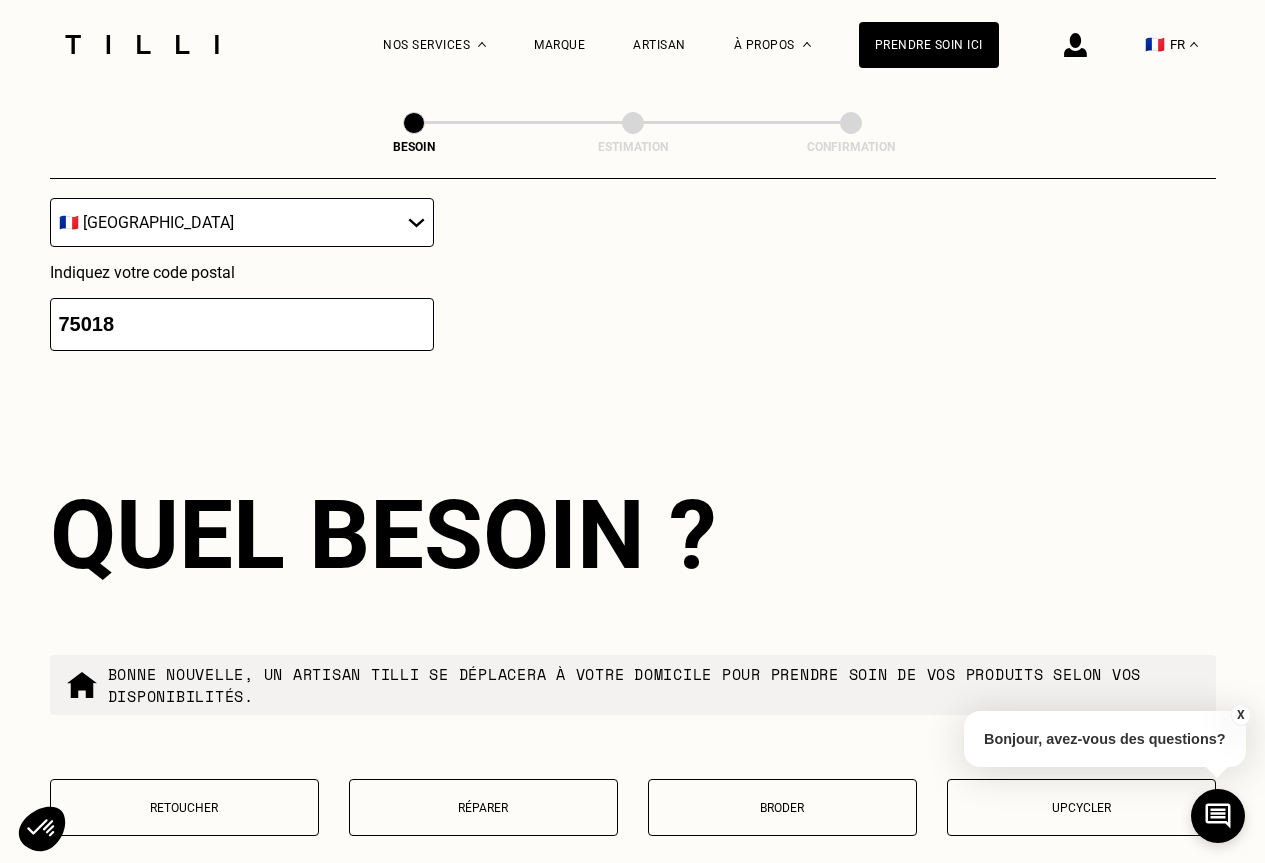 scroll, scrollTop: 3186, scrollLeft: 0, axis: vertical 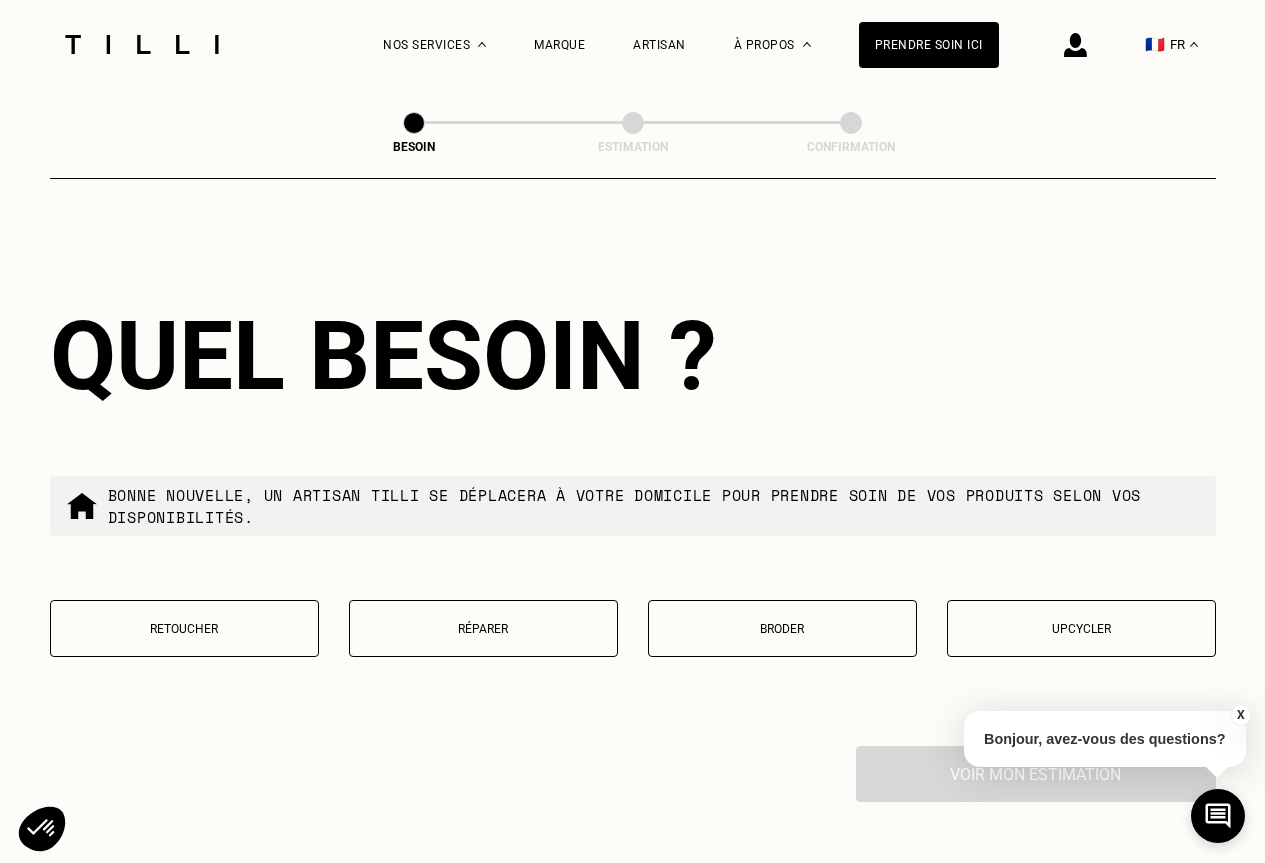 click on "Réparer" at bounding box center (483, 629) 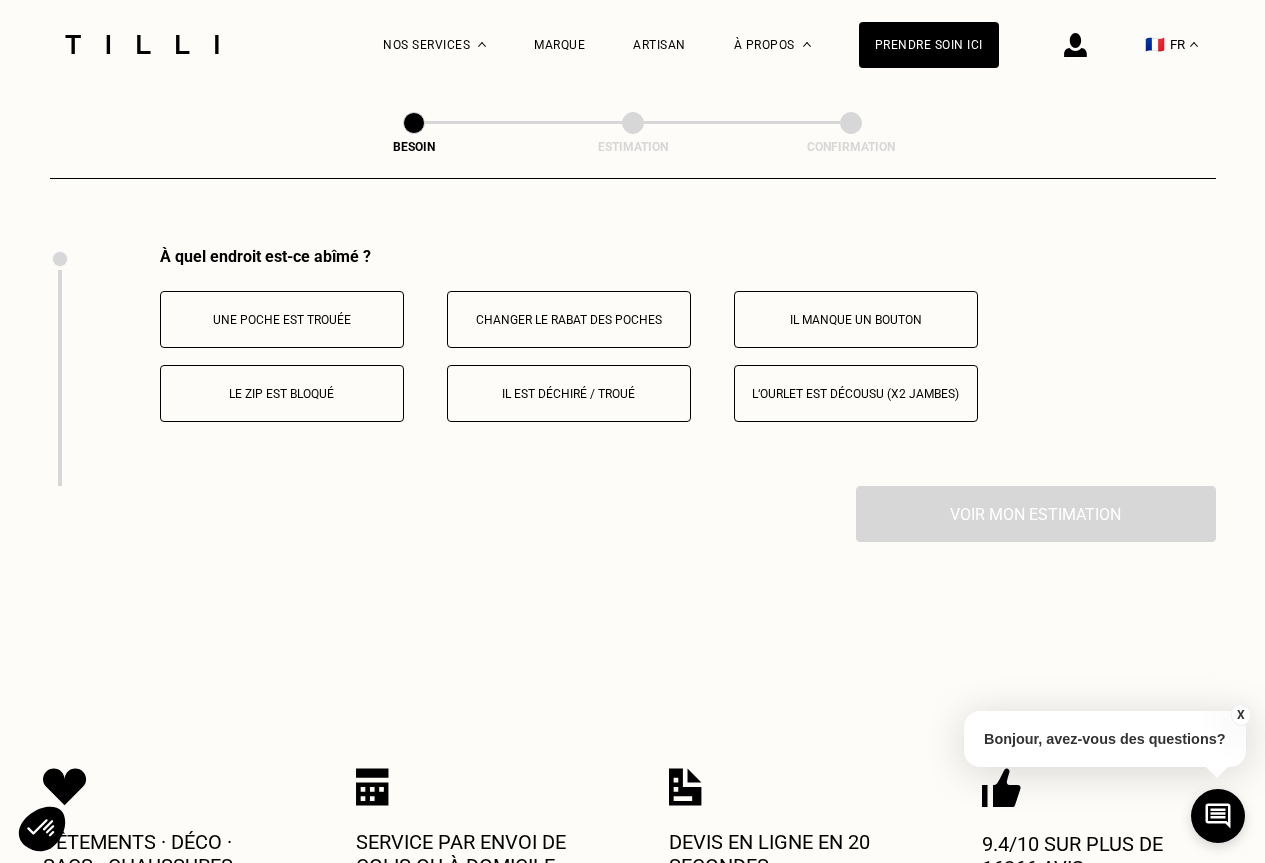 scroll, scrollTop: 3699, scrollLeft: 0, axis: vertical 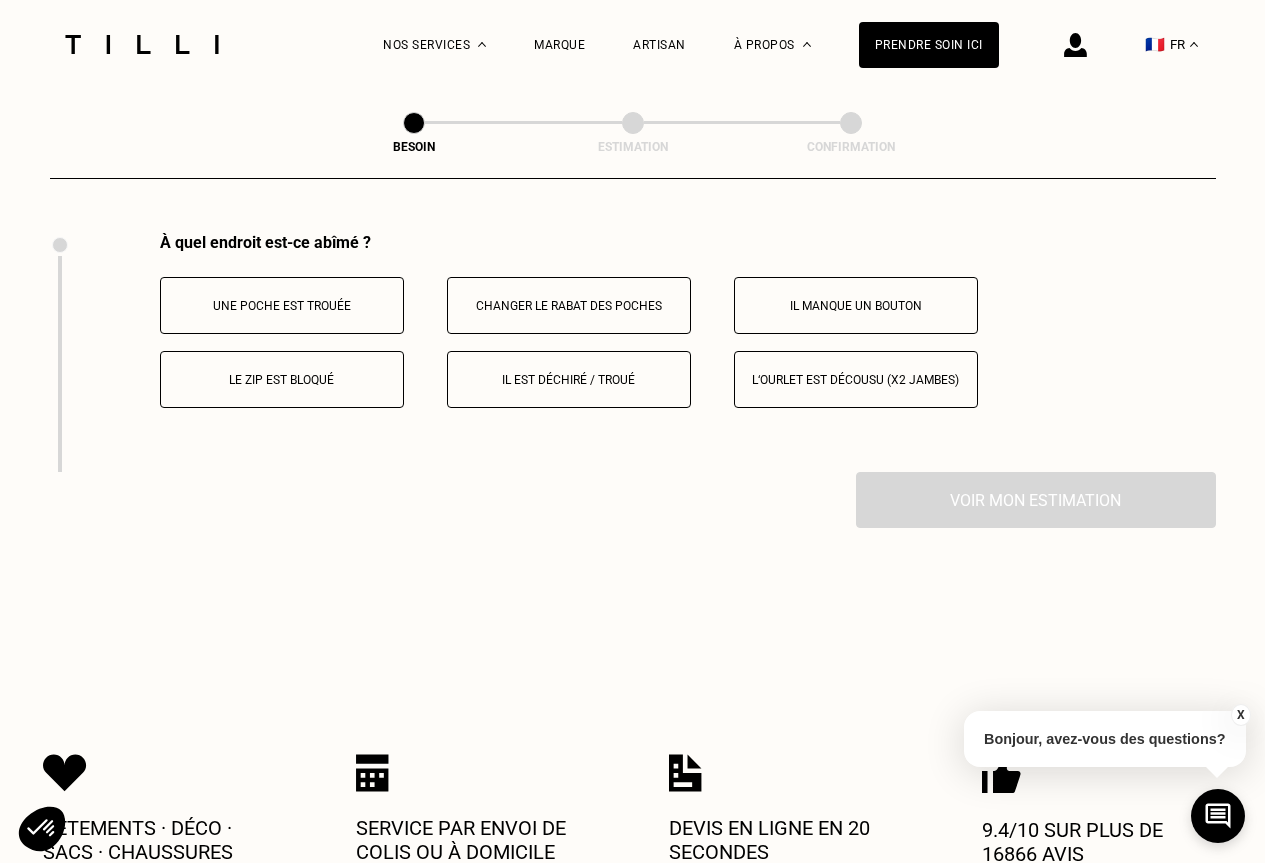click on "Il est déchiré / troué" at bounding box center (569, 379) 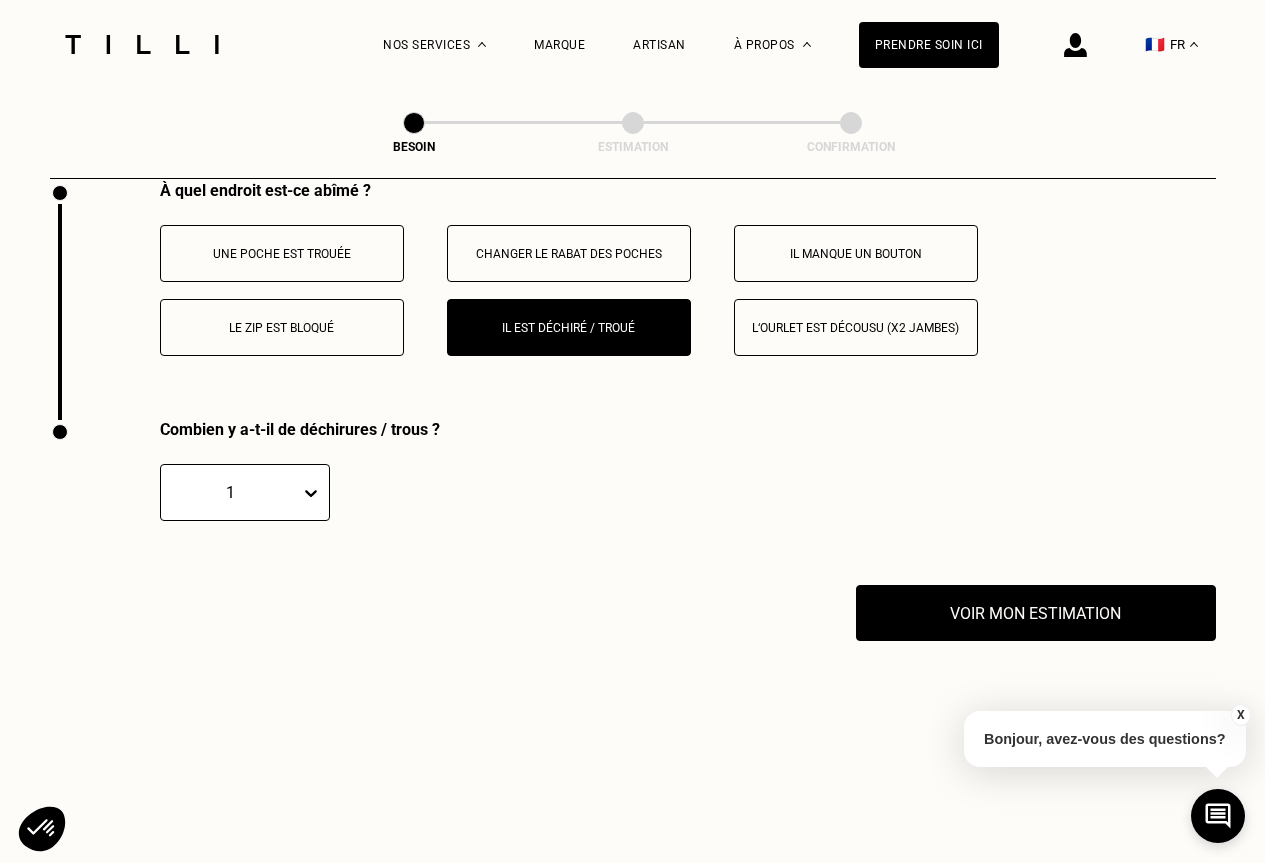scroll, scrollTop: 3738, scrollLeft: 0, axis: vertical 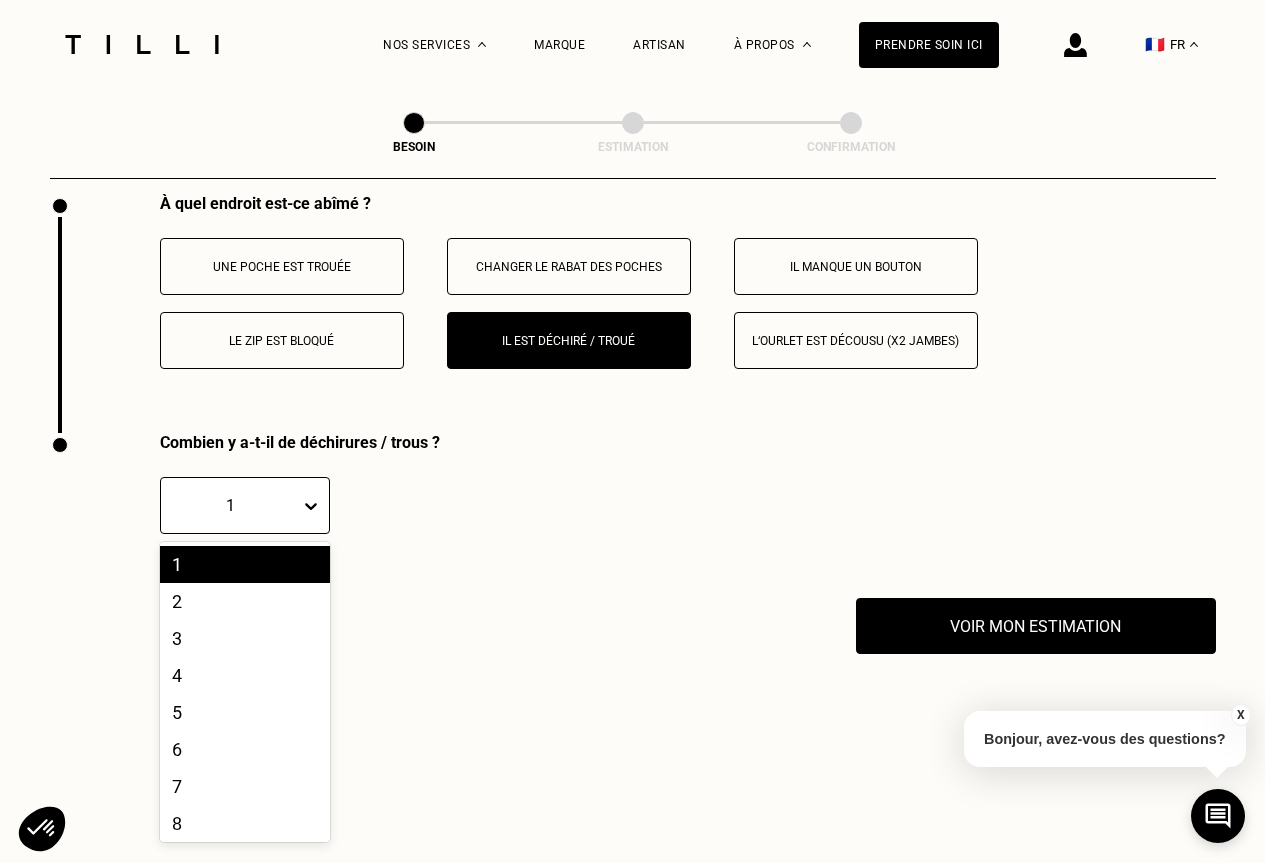 click 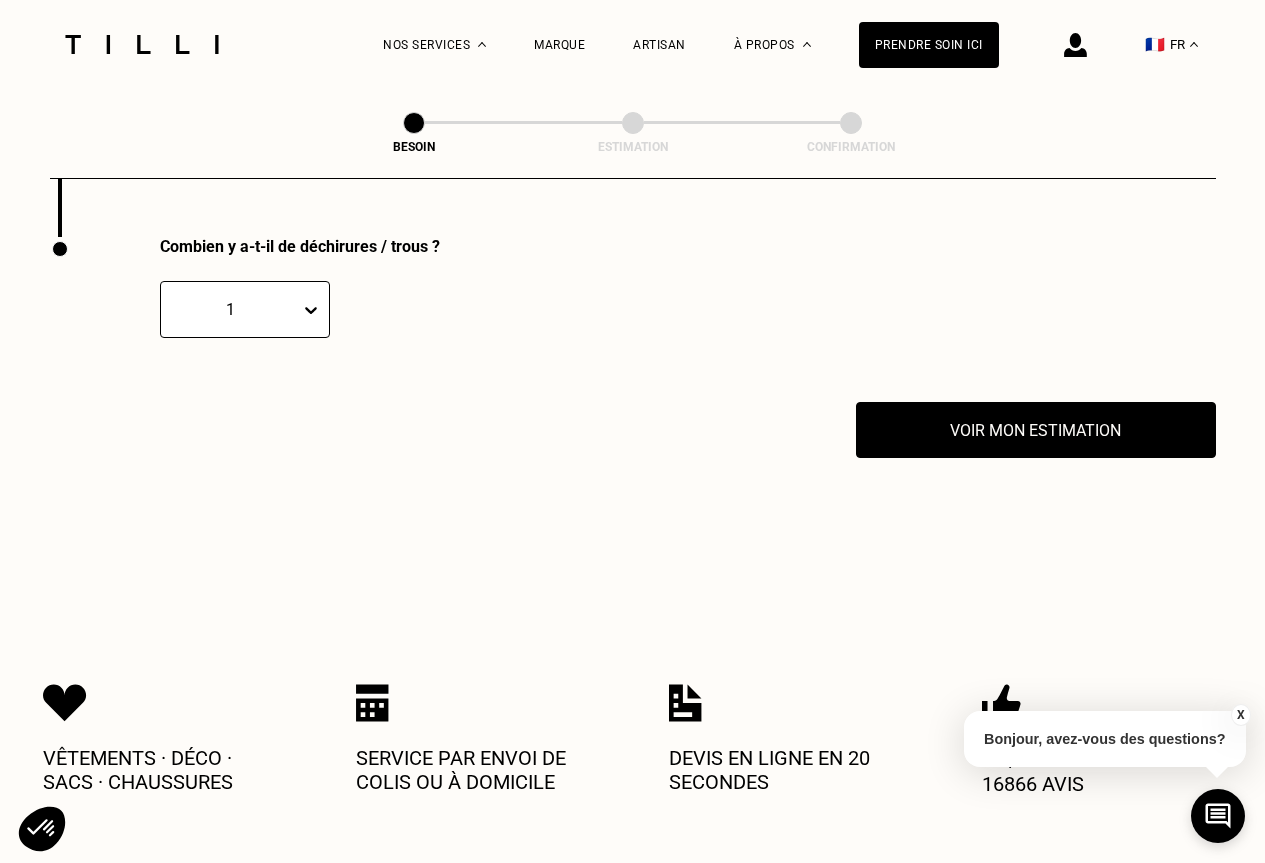 scroll, scrollTop: 3938, scrollLeft: 0, axis: vertical 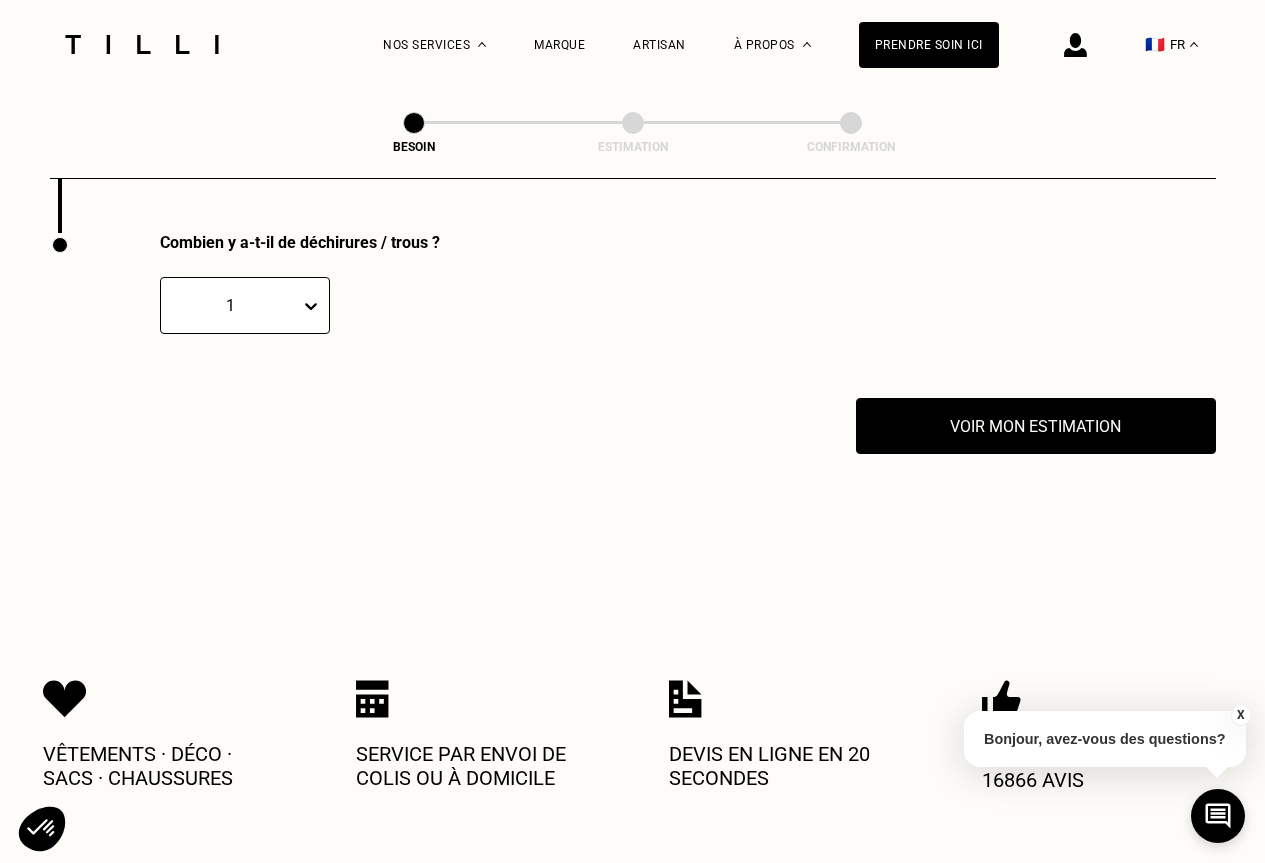 click on "Besoin Estimation Confirmation Dites nous de quoi vous avez besoin en 2 minutes top chrono Chez Tilli nous faisons [PERSON_NAME] aux meilleurs artisans couturiers , maroquiniers et cordonniers   français pour prendre soin de vos objets du quotidien. Catégorie Vêtements Intérieur Accessoires Chaussures Quelle pièce ? Pantalon Manteau & Veste Robe Haut Tailleur Pull & gilet Combinaison Jupe Robe de mariée Maillot [PERSON_NAME] Lingerie Bonnet, écharpe, gants Accessoires Quelle matière ? Certaines matières nécessitent un savoir-faire et des outils spécifiques. Si besoin, nous mobiliserons un spécialiste pour prendre soin de vos pièces. Pas d’inquiétude, le prix reste le même. [PERSON_NAME] ou mousseline Dentelle Maille Attention ! Pour le moment, nous traitons que le cuir léger comme les hauts & pantalons (pas de blouson). Cuir Autre ([GEOGRAPHIC_DATA], [GEOGRAPHIC_DATA]...) Technique - Sport Localisation Quel est votre pays ? 🇩🇪   [GEOGRAPHIC_DATA] 🇦🇹   [GEOGRAPHIC_DATA] 🇧🇪   [GEOGRAPHIC_DATA] 🇧🇬   Bulgarie 🇨🇾   Chypre" at bounding box center [632, -1638] 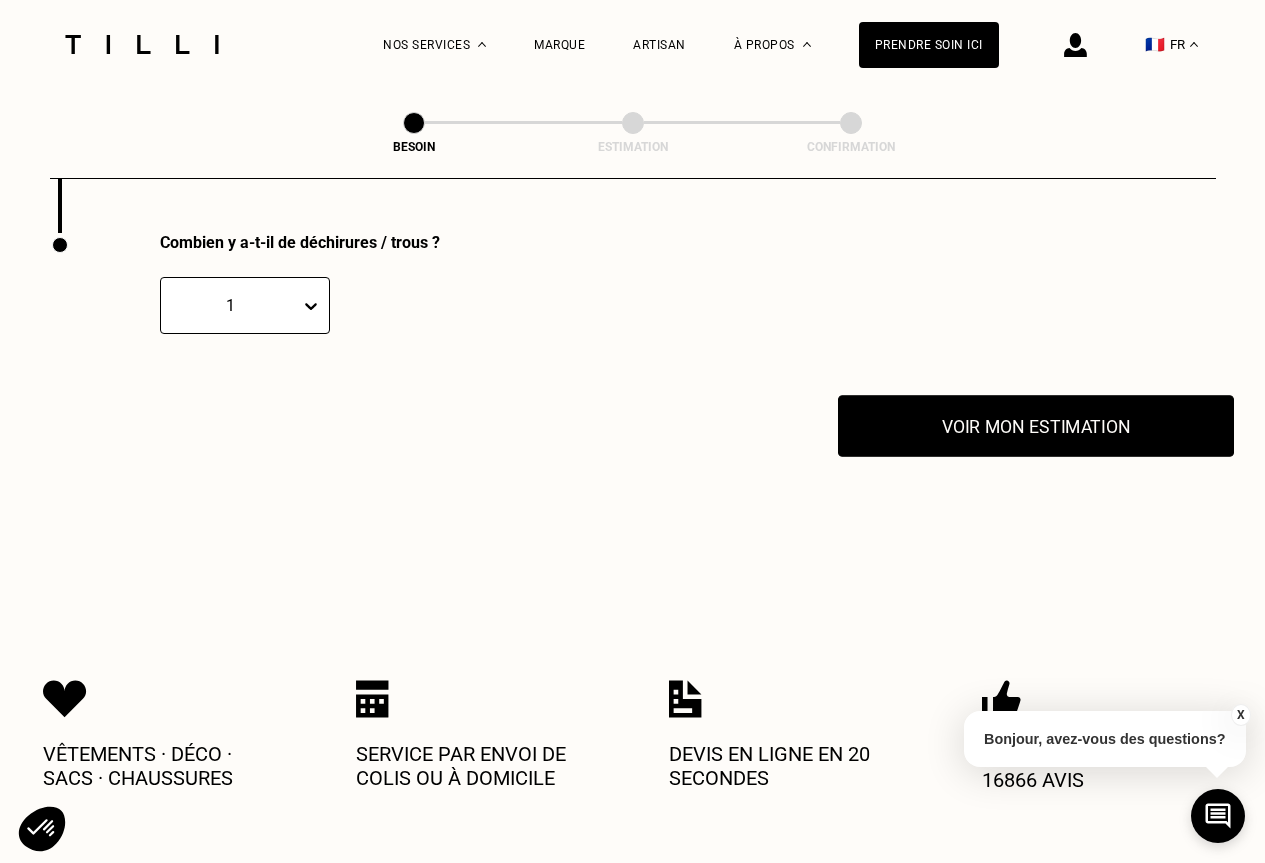 click on "Voir mon estimation" at bounding box center (1036, 426) 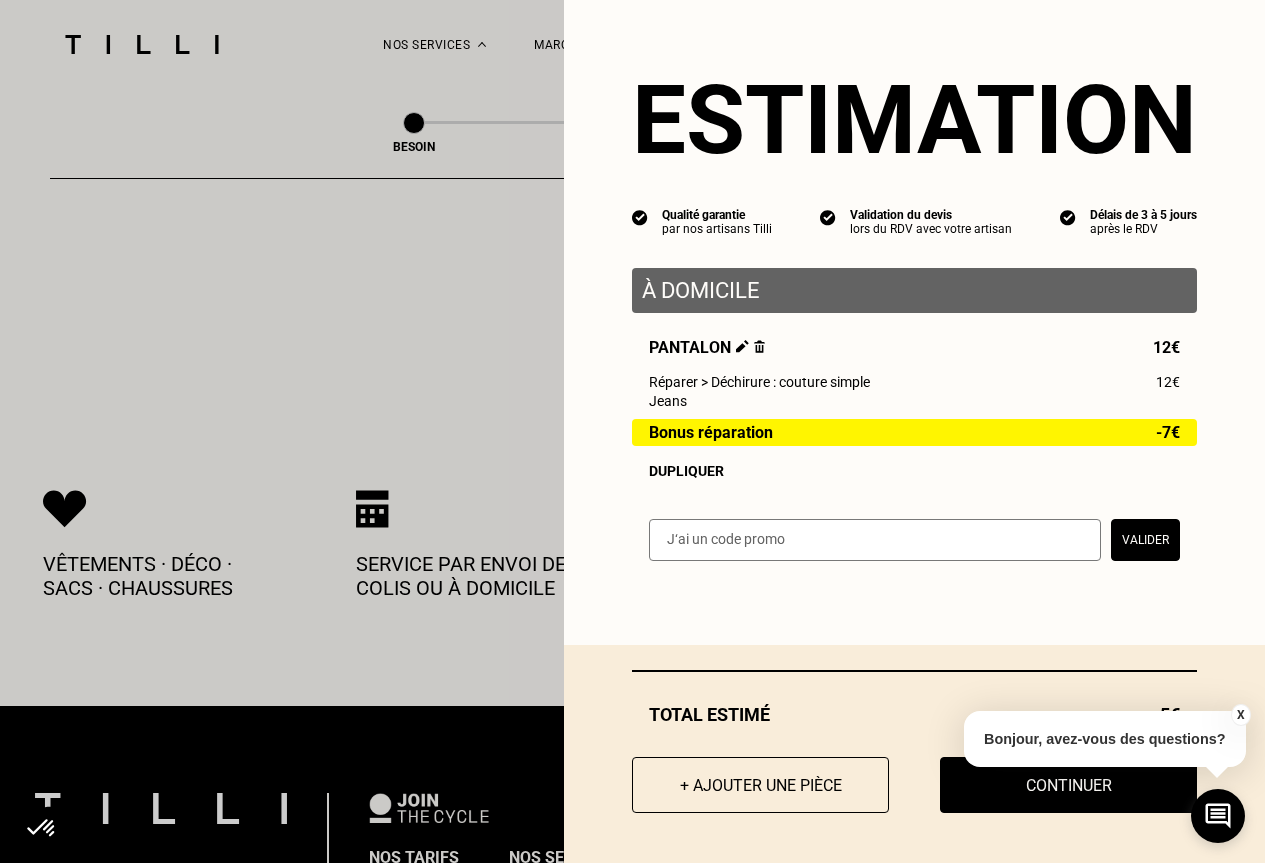 scroll, scrollTop: 4138, scrollLeft: 0, axis: vertical 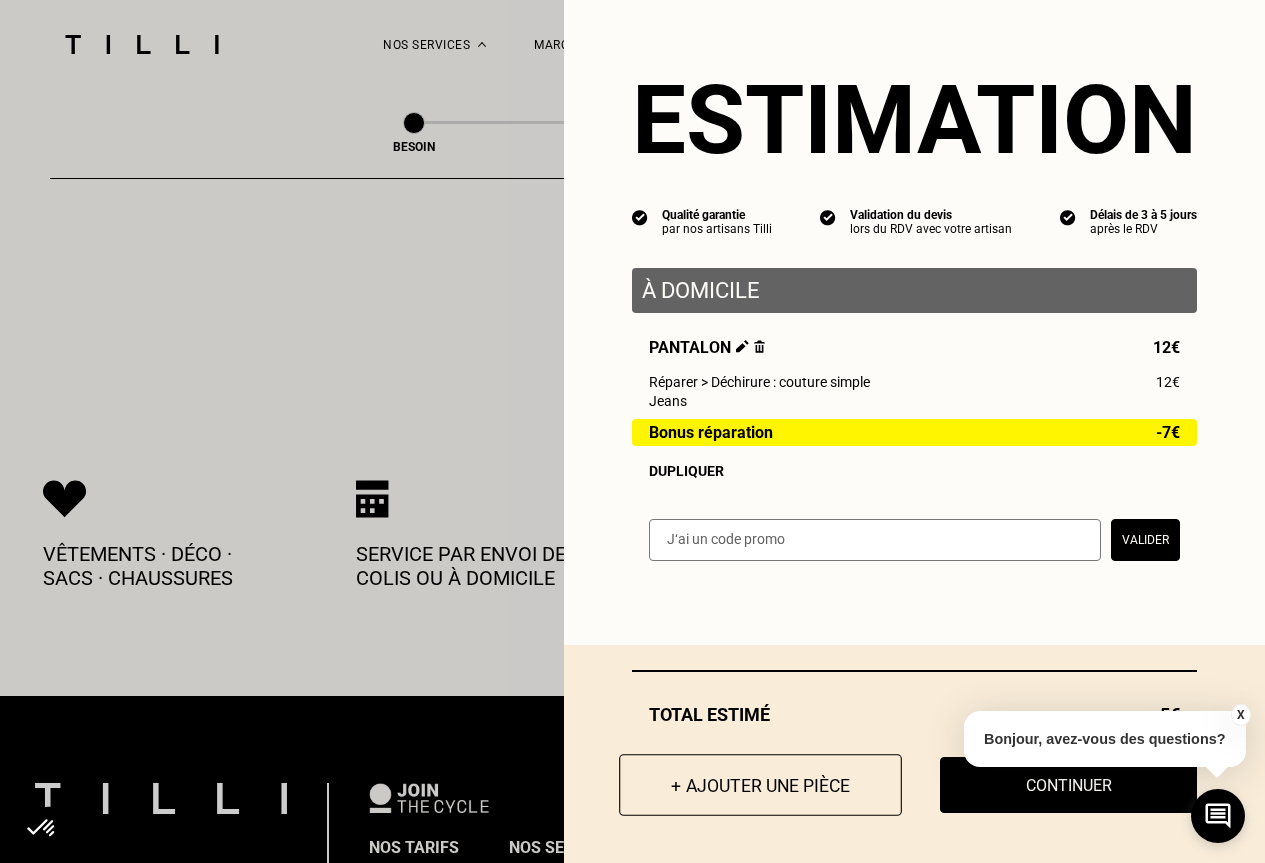 click on "+ Ajouter une pièce" at bounding box center (760, 785) 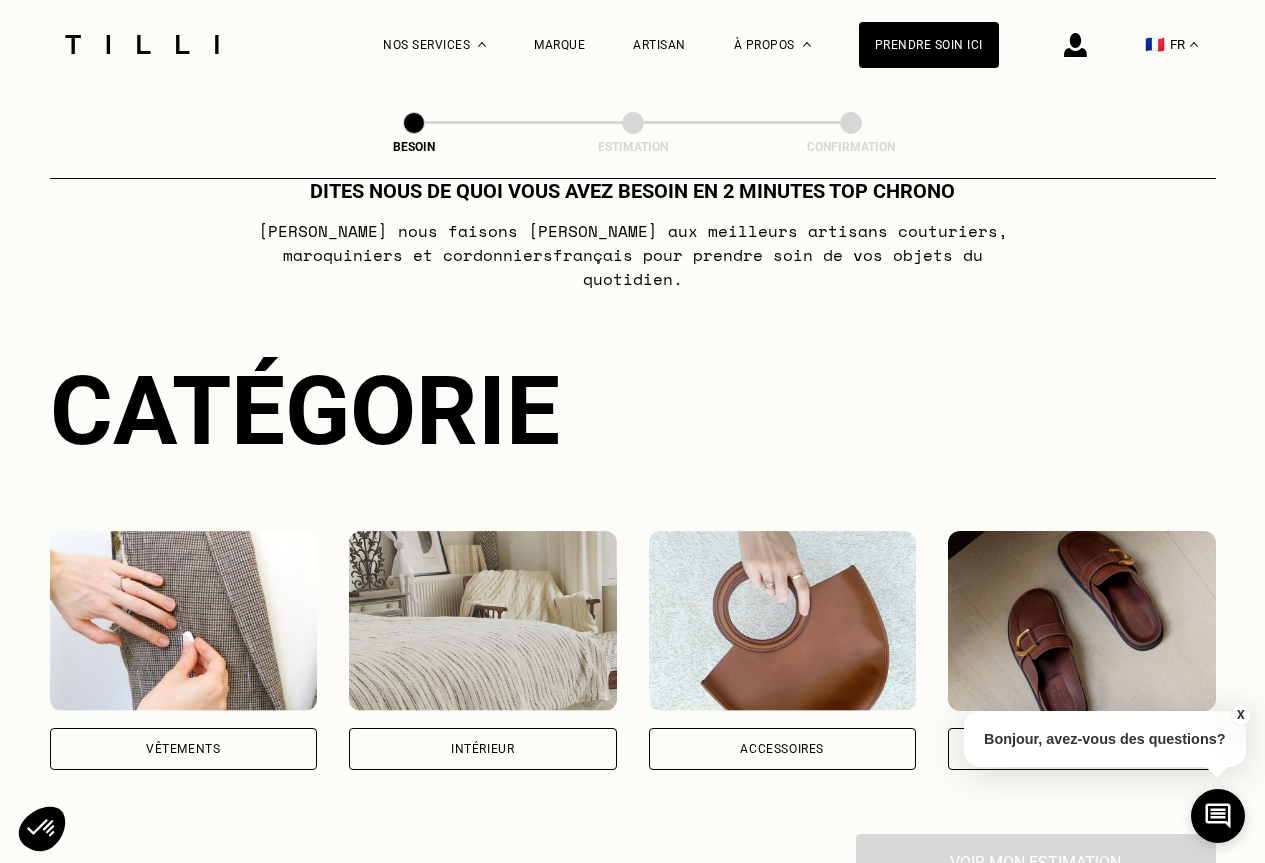 scroll, scrollTop: 100, scrollLeft: 0, axis: vertical 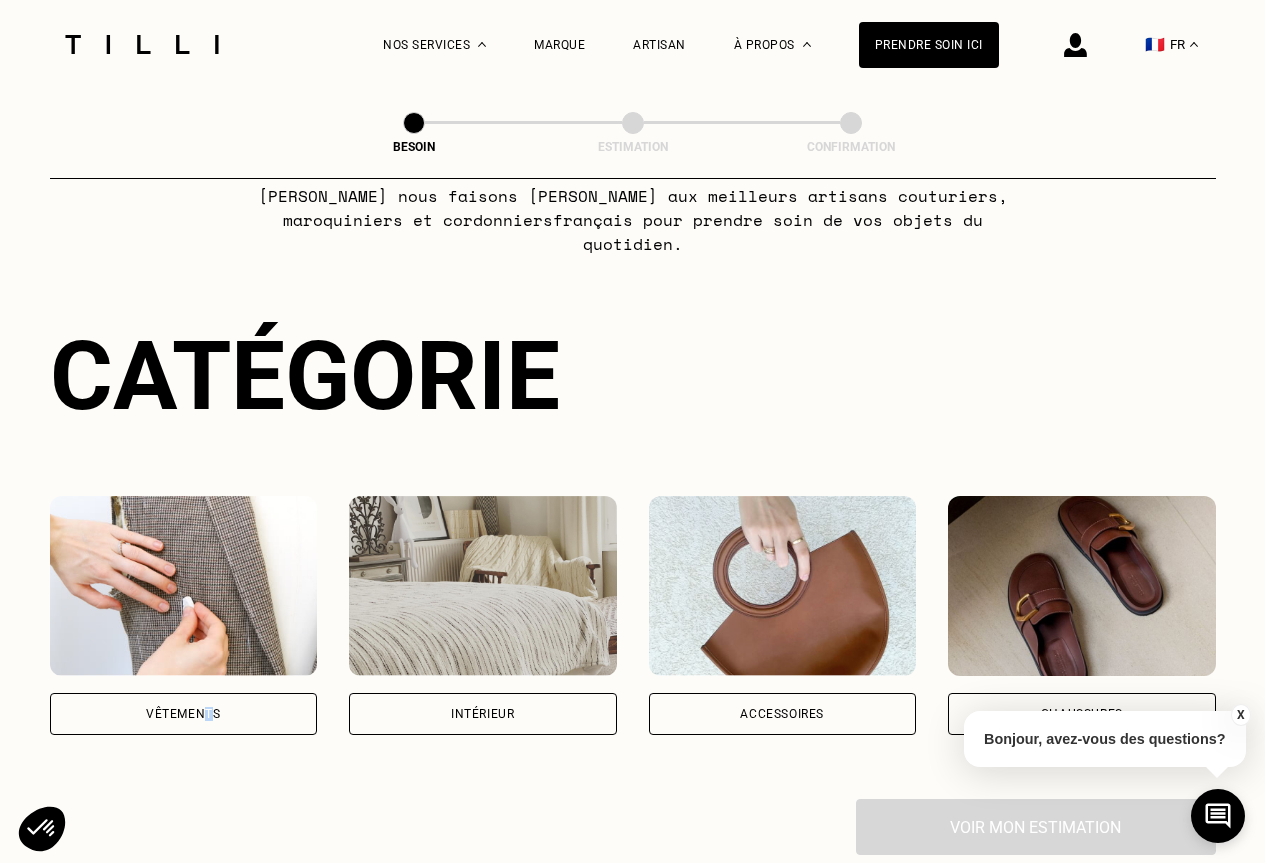 click on "Vêtements" at bounding box center (184, 714) 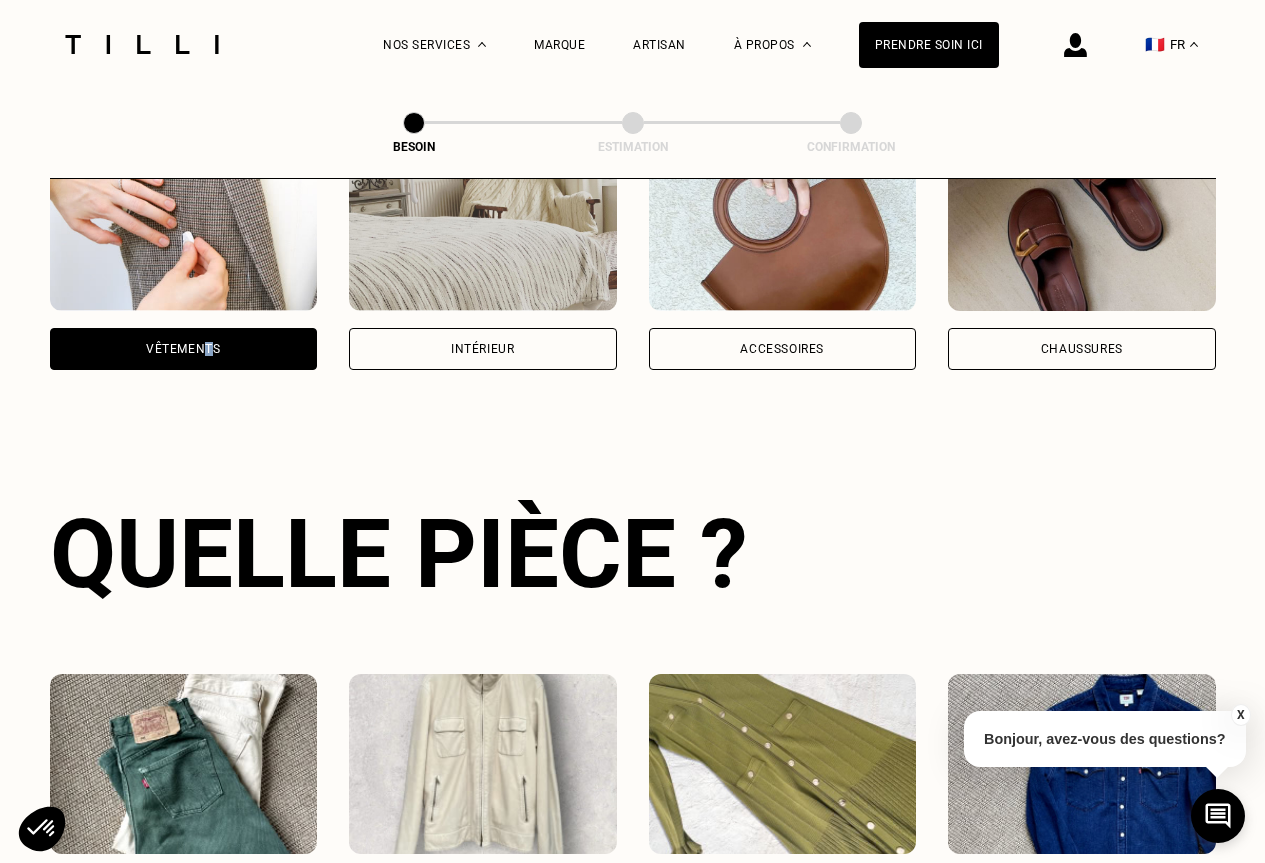 scroll, scrollTop: 654, scrollLeft: 0, axis: vertical 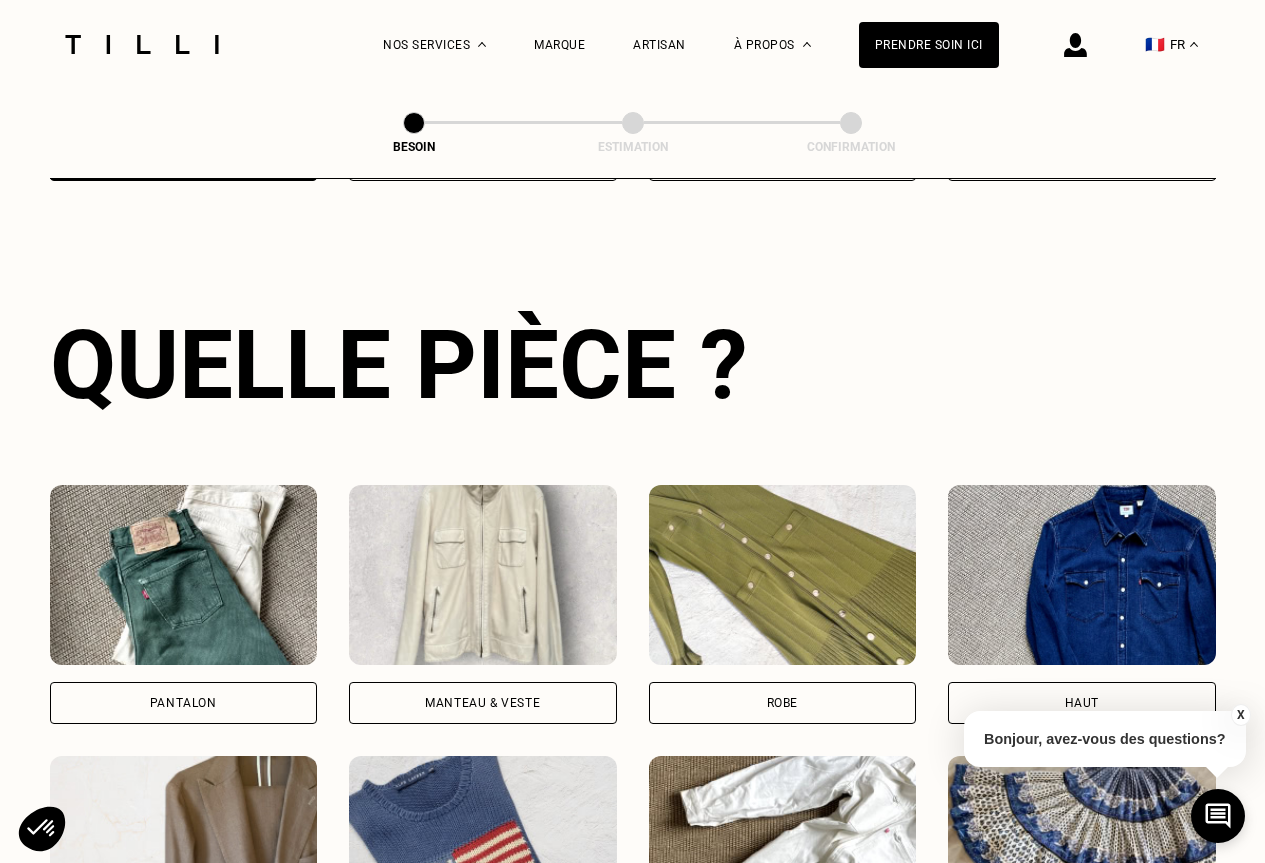 click on "Pantalon" at bounding box center [183, 703] 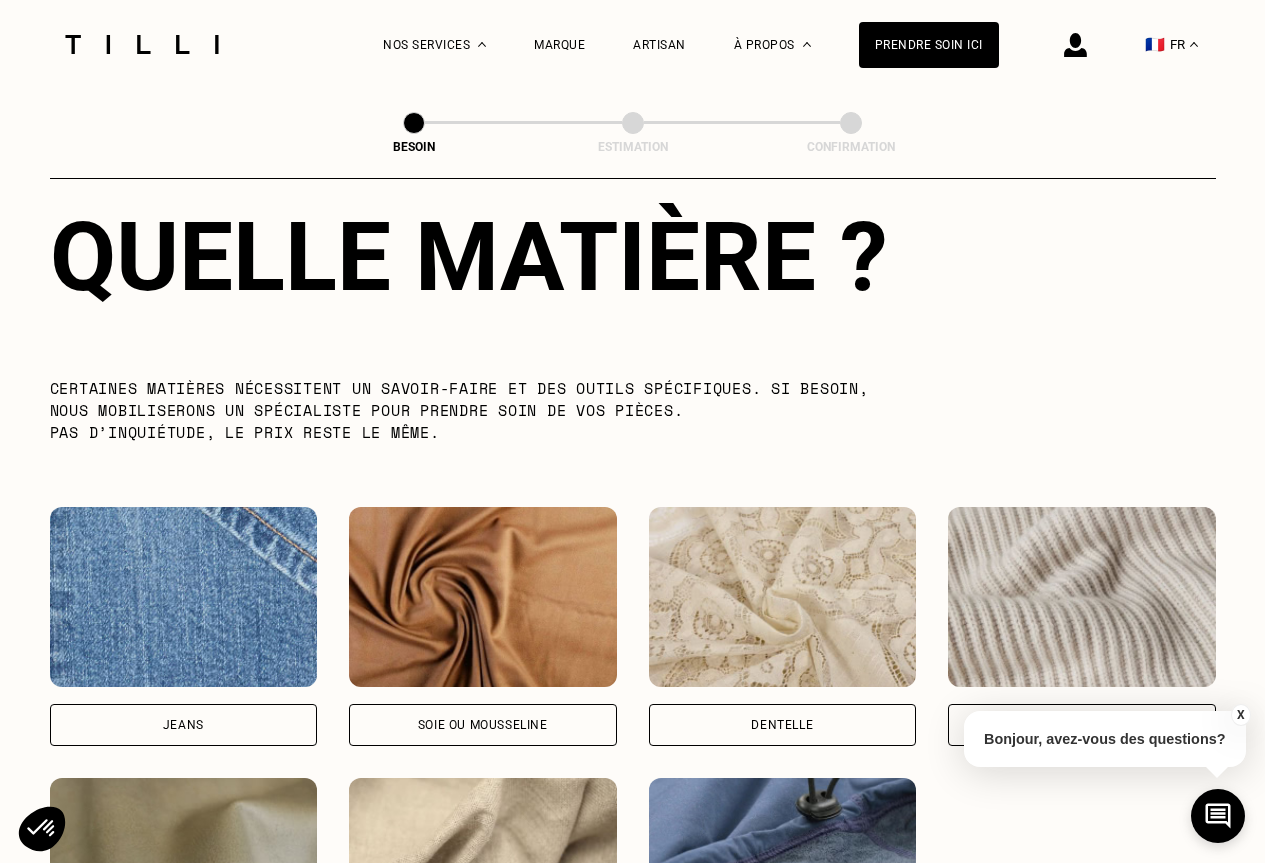 scroll, scrollTop: 1942, scrollLeft: 0, axis: vertical 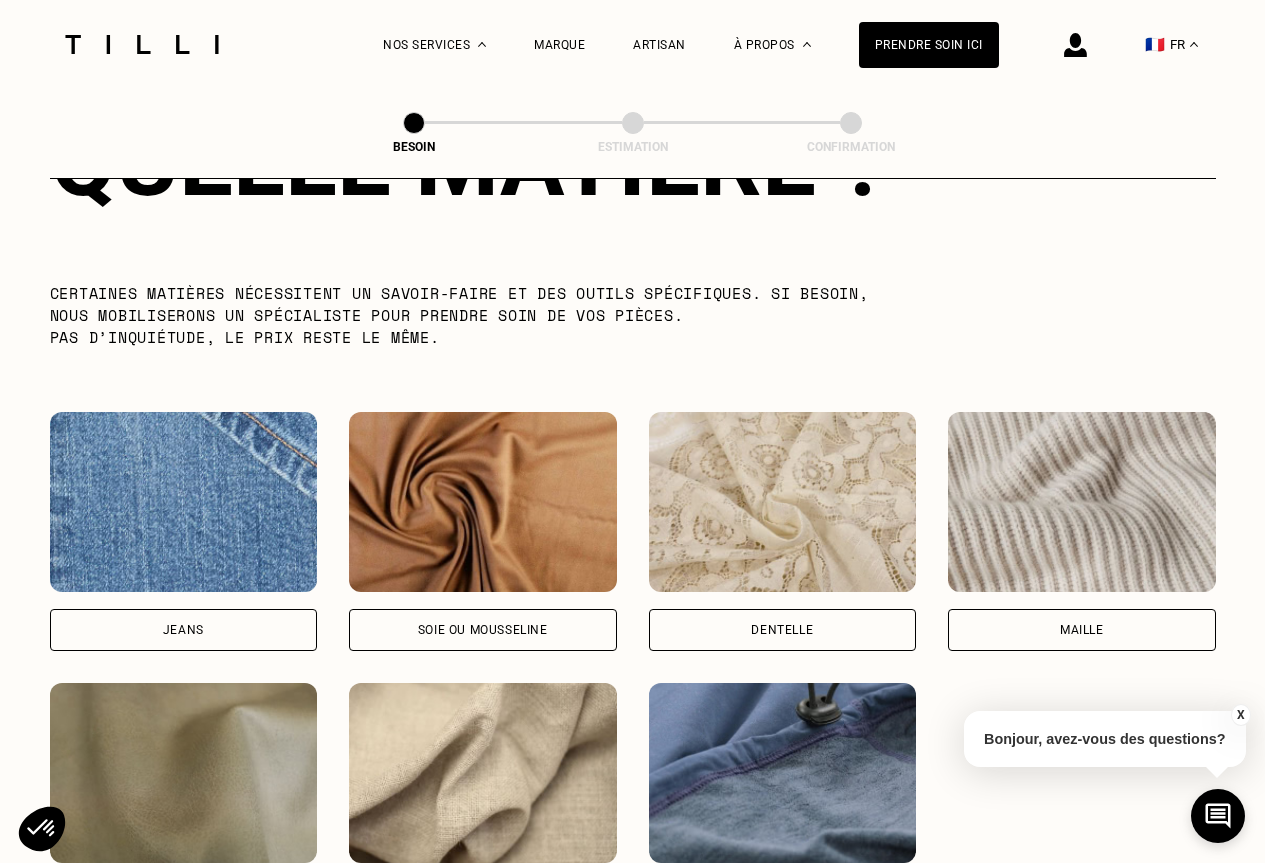 click on "Jeans" at bounding box center [184, 630] 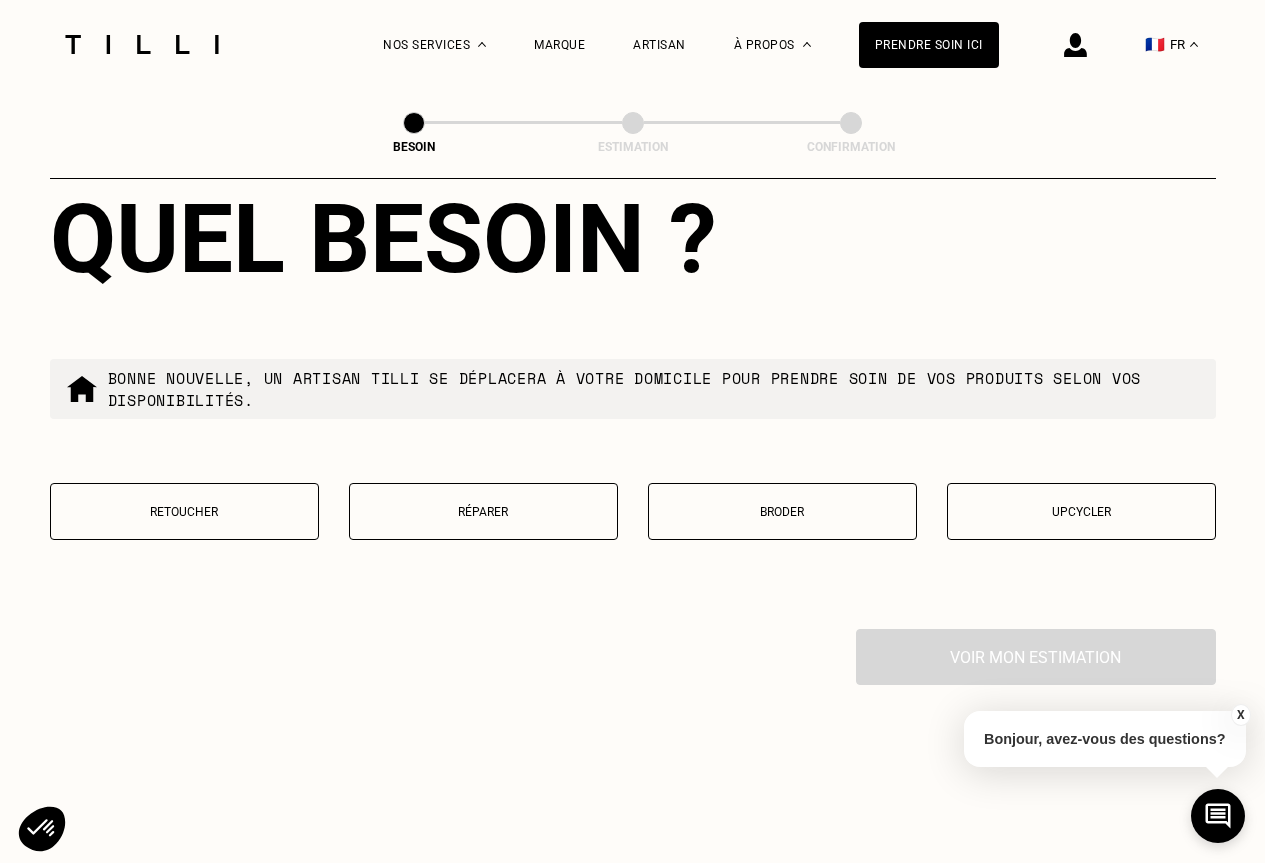 scroll, scrollTop: 3216, scrollLeft: 0, axis: vertical 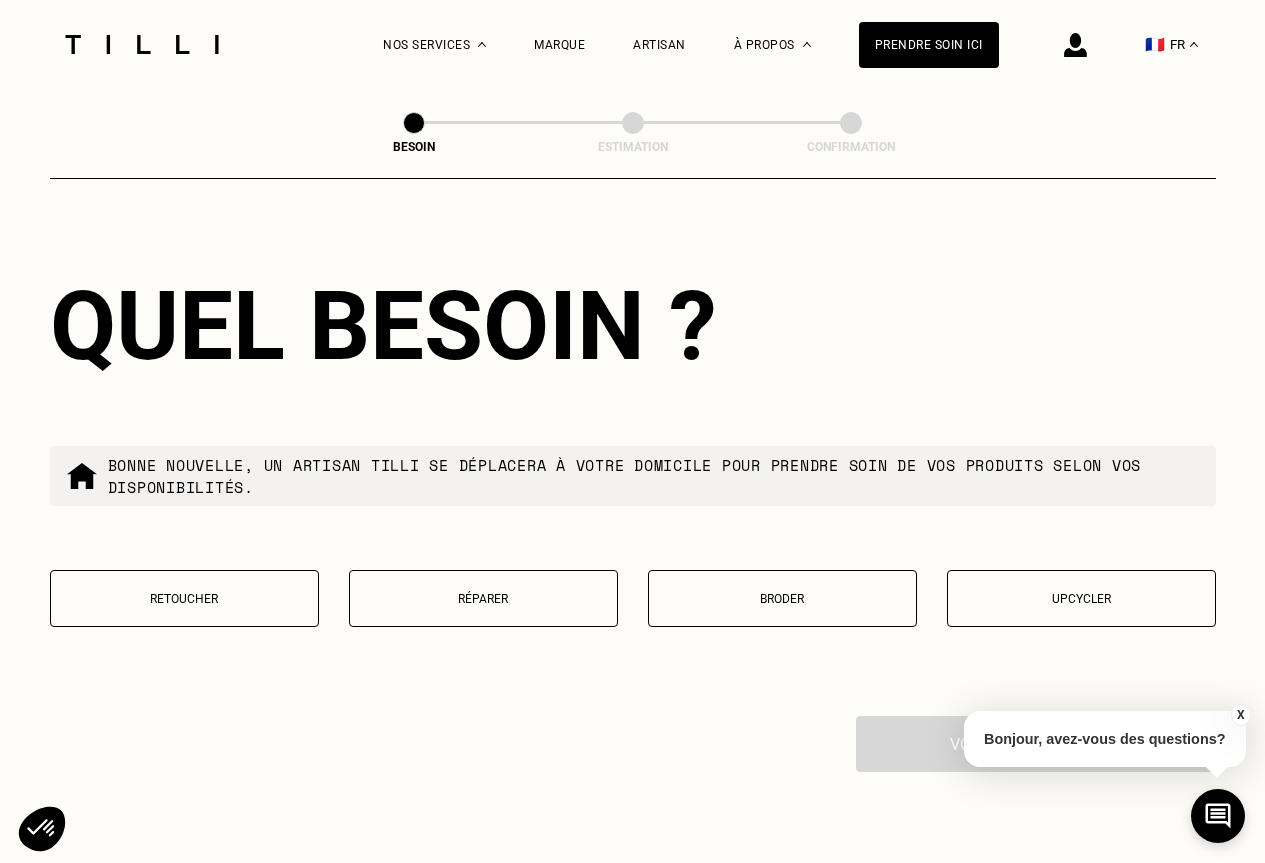 click on "Réparer" at bounding box center [483, 598] 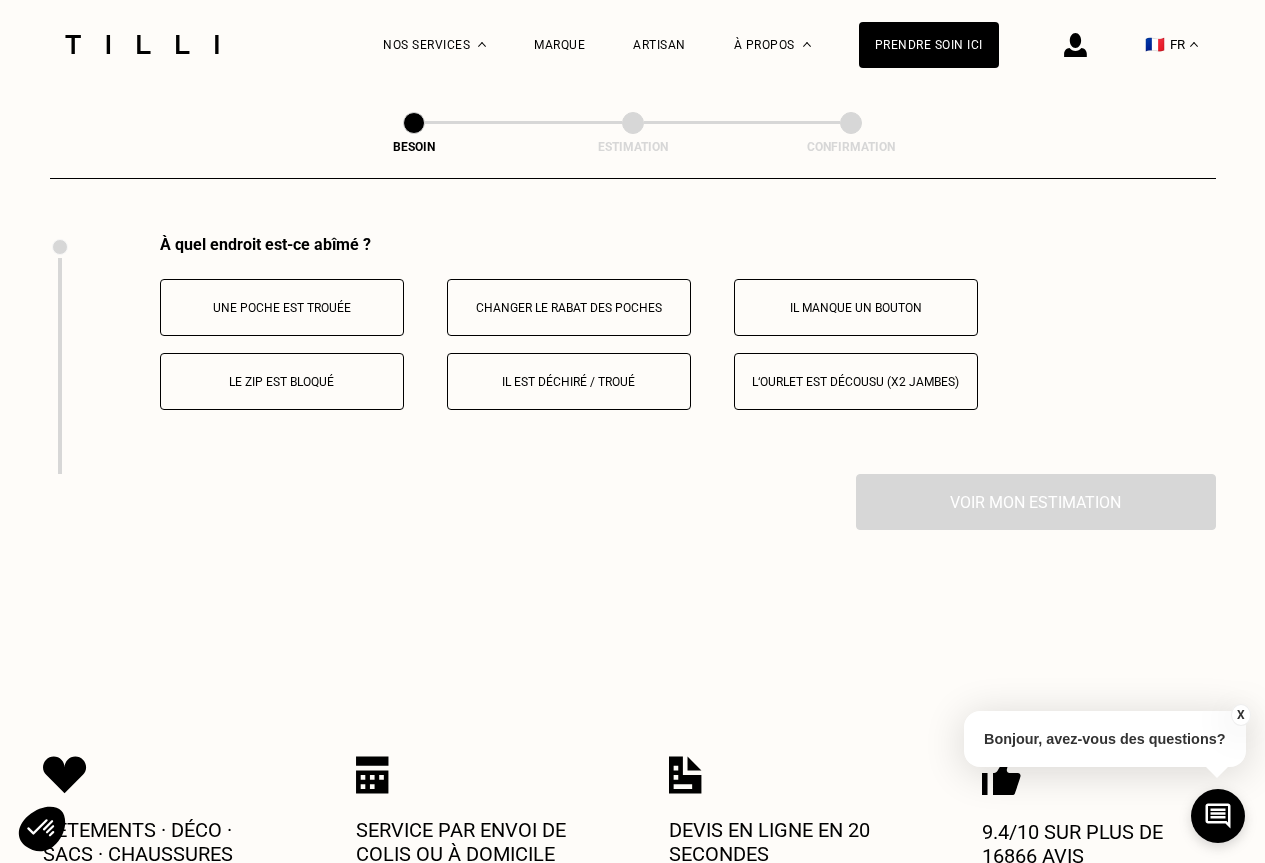 scroll, scrollTop: 3720, scrollLeft: 0, axis: vertical 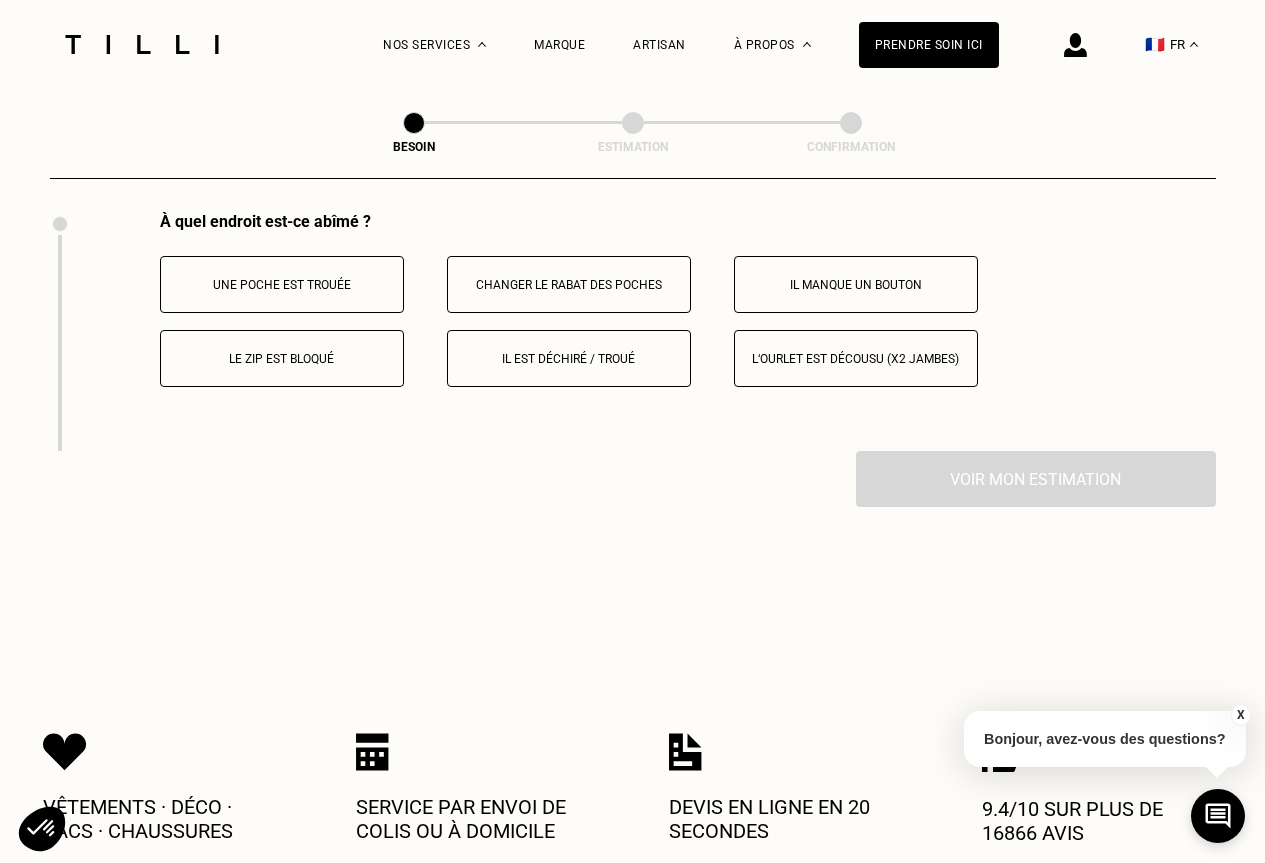 click on "Il est déchiré / troué" at bounding box center (569, 359) 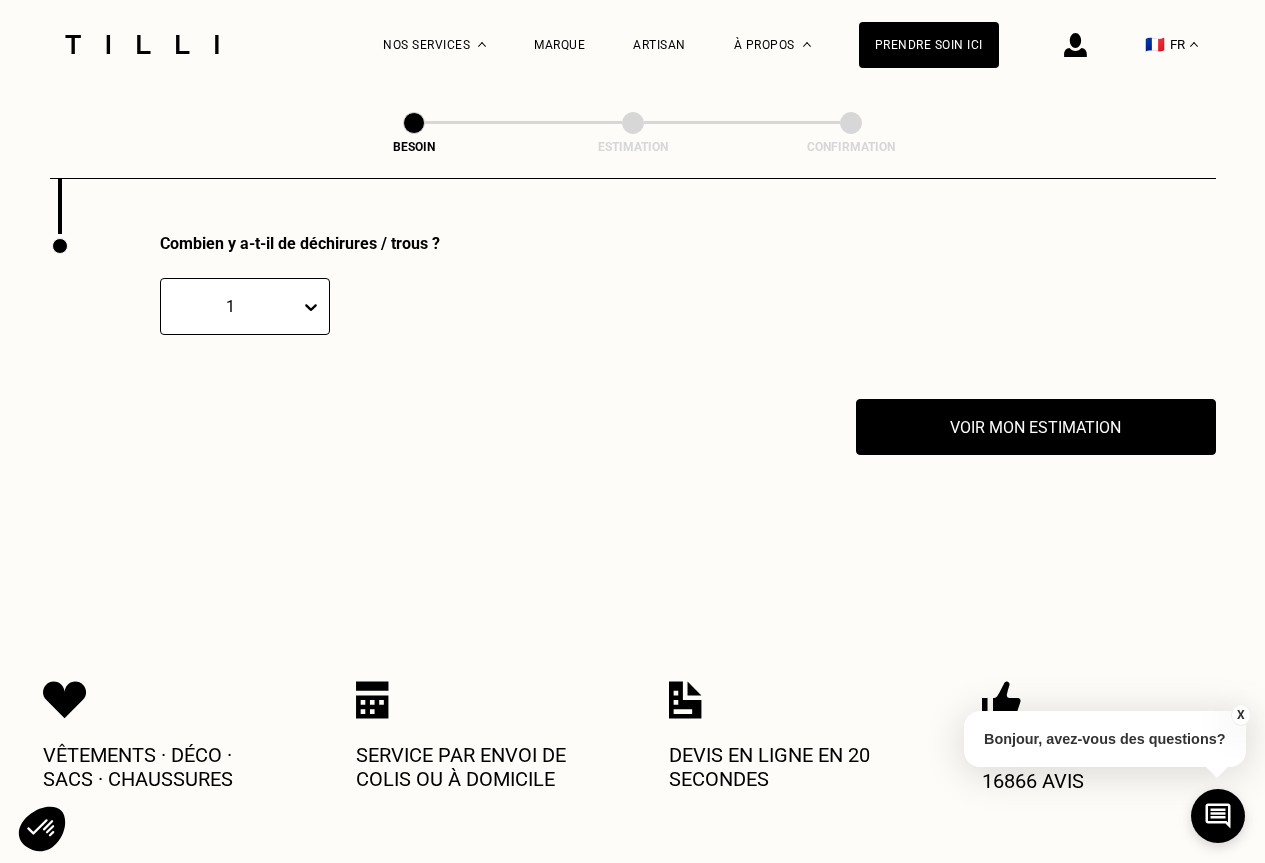 scroll, scrollTop: 3938, scrollLeft: 0, axis: vertical 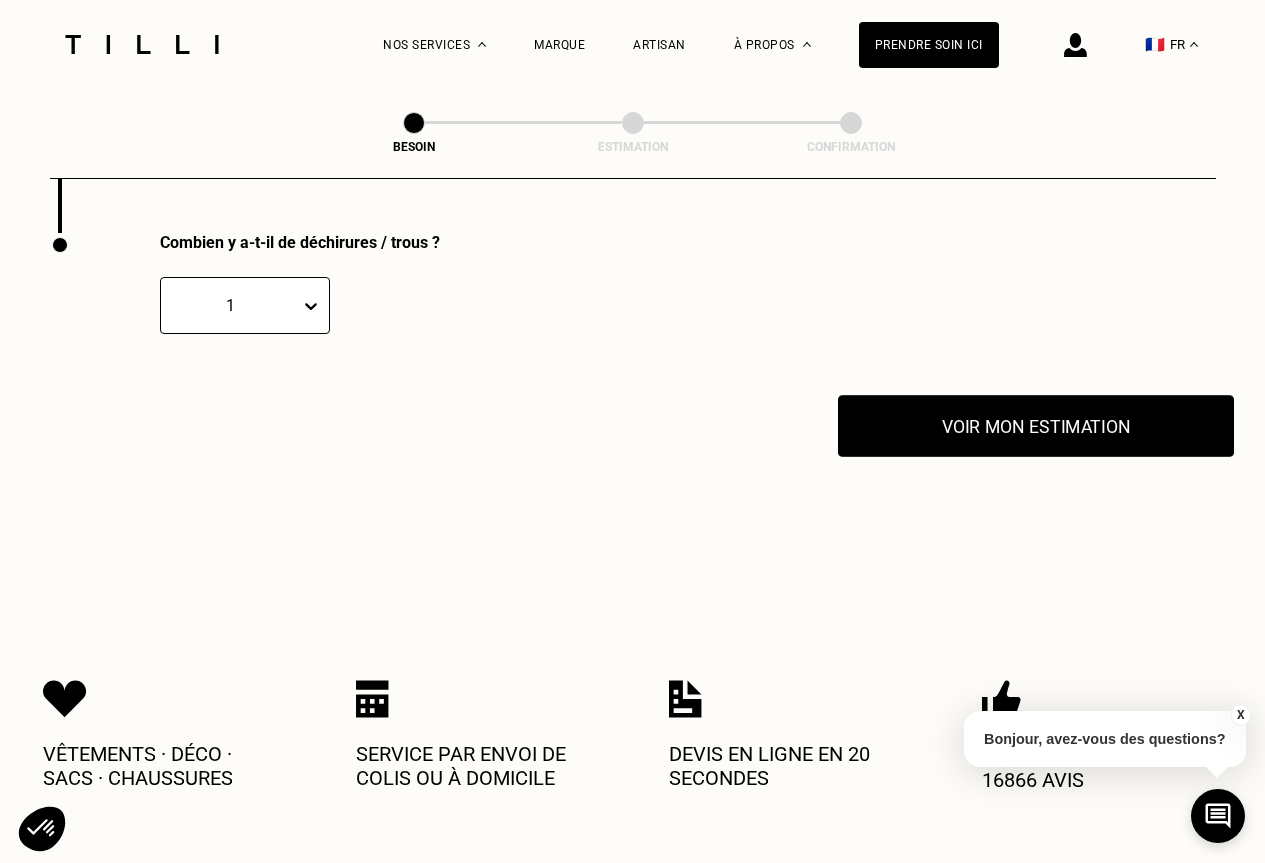 click on "Voir mon estimation" at bounding box center [1036, 426] 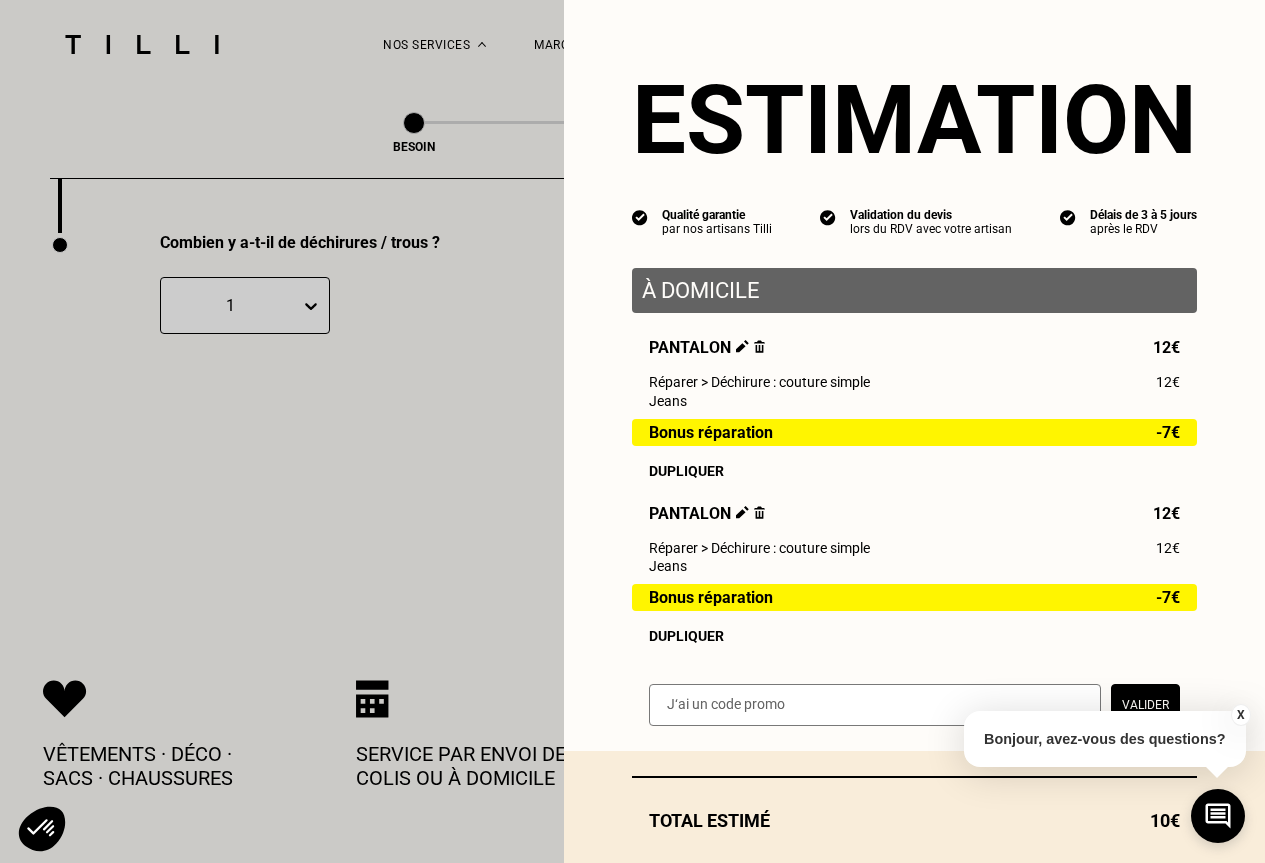 click on "X" at bounding box center [1240, 715] 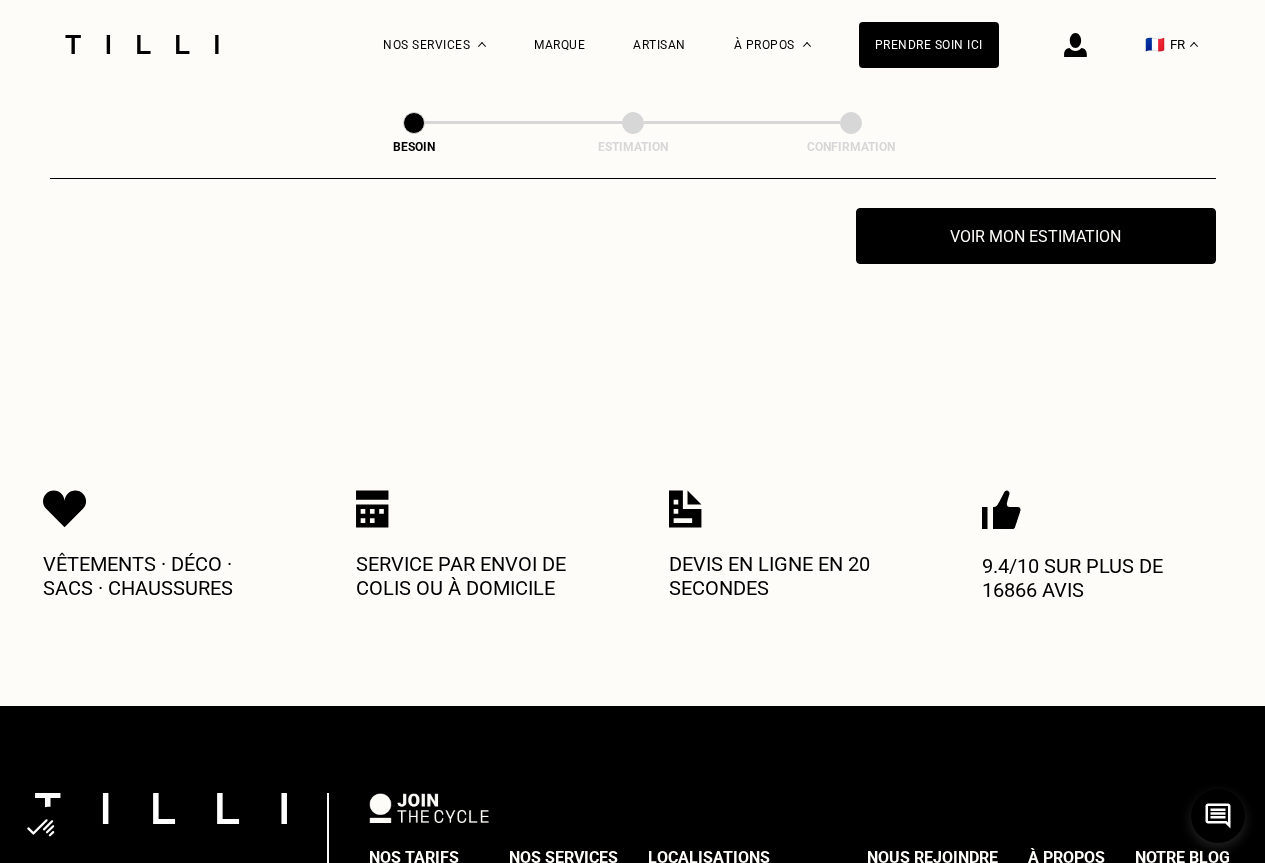 scroll, scrollTop: 4138, scrollLeft: 0, axis: vertical 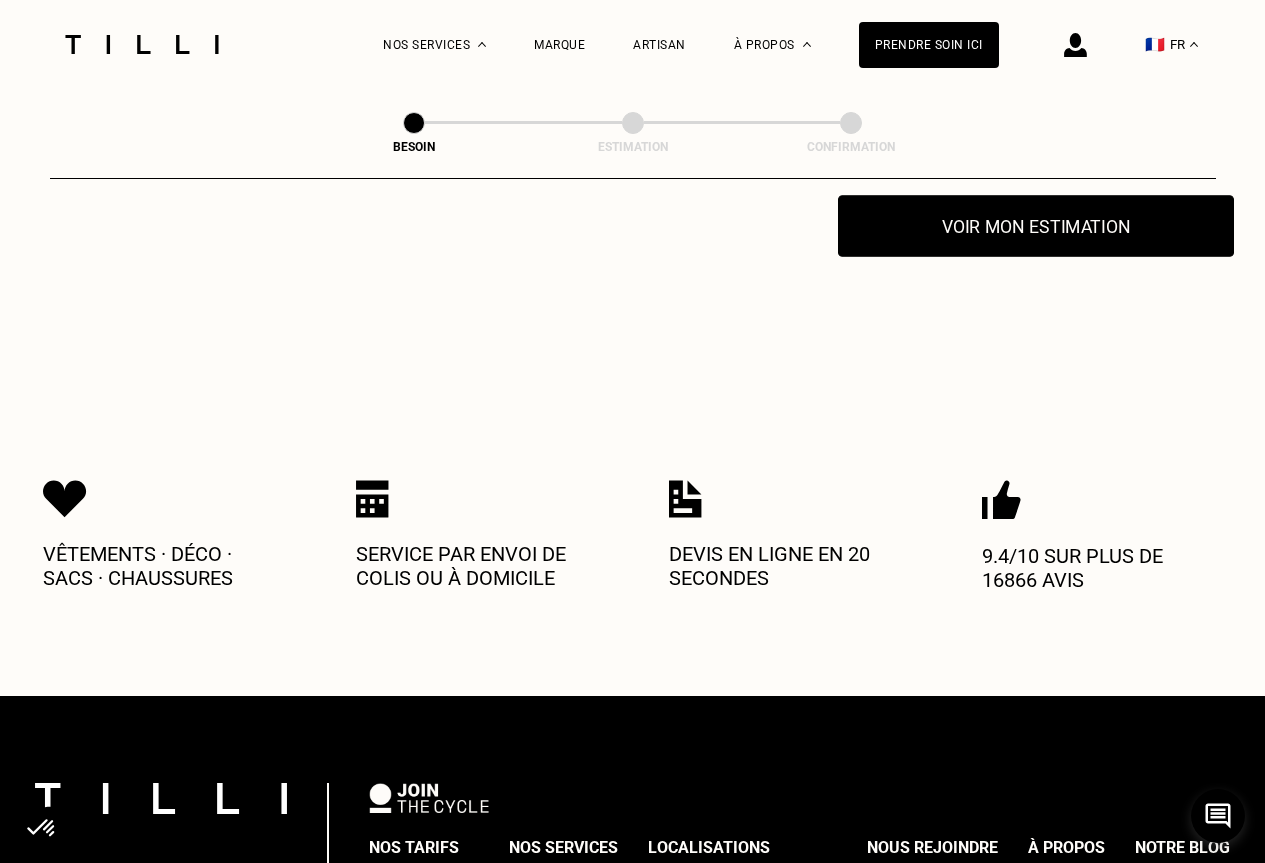 click on "Voir mon estimation" at bounding box center [1036, 226] 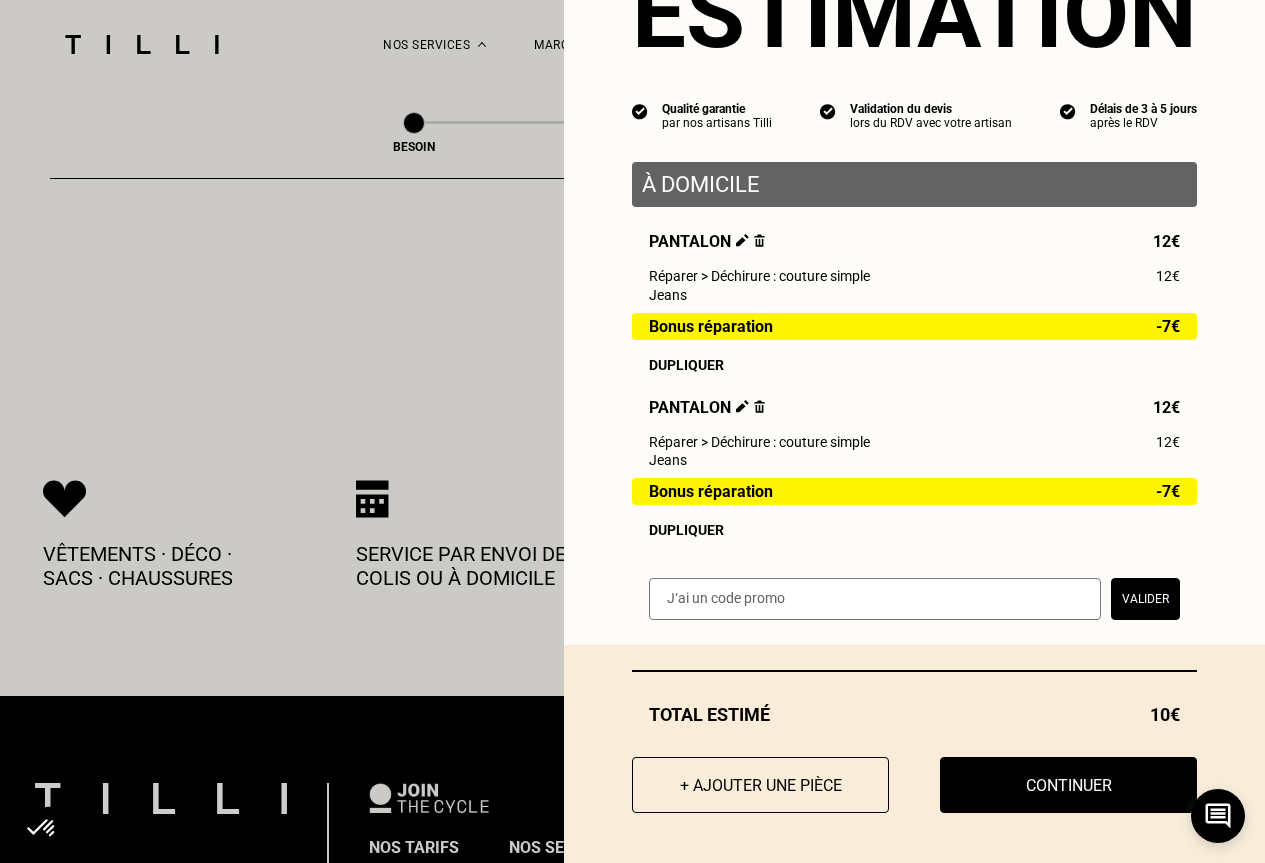 scroll, scrollTop: 118, scrollLeft: 0, axis: vertical 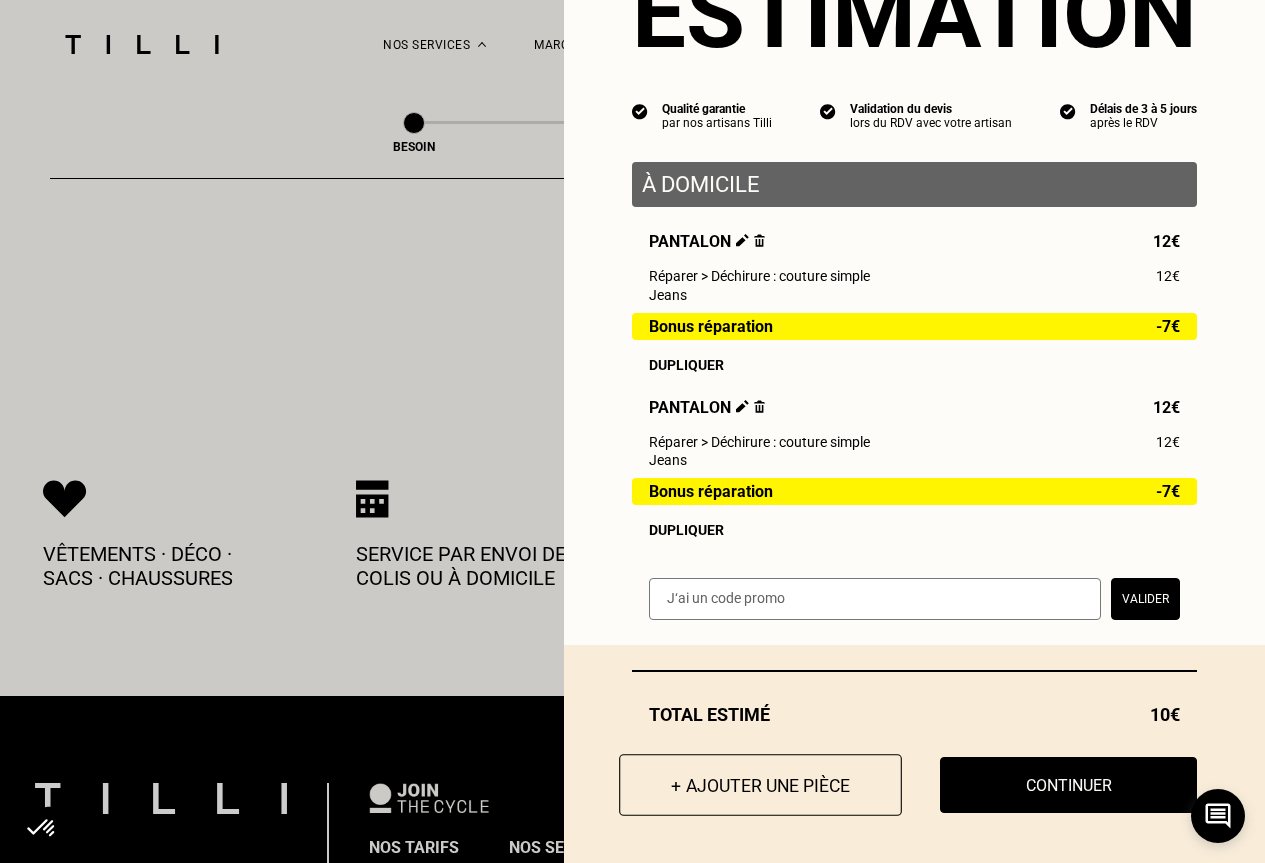 click on "+ Ajouter une pièce" at bounding box center [760, 785] 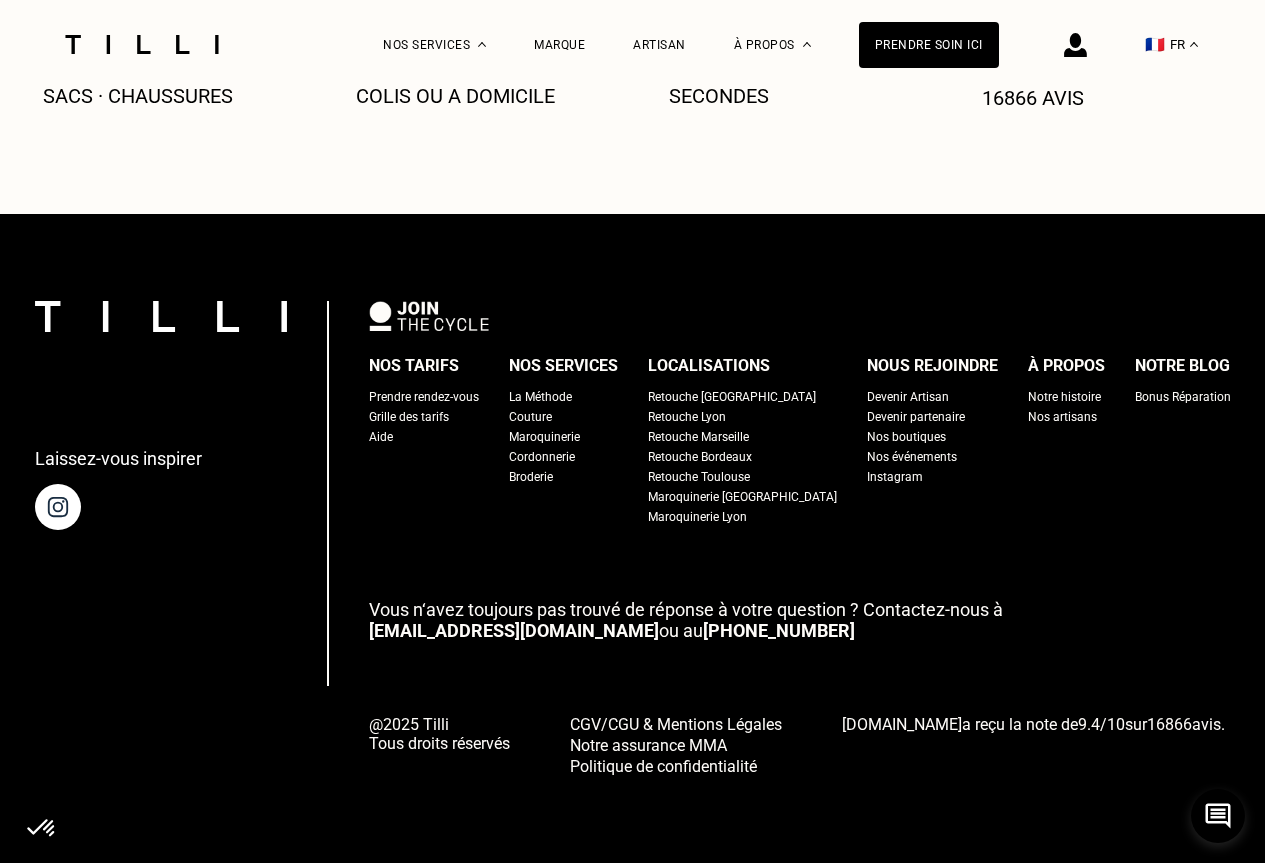 scroll, scrollTop: 0, scrollLeft: 0, axis: both 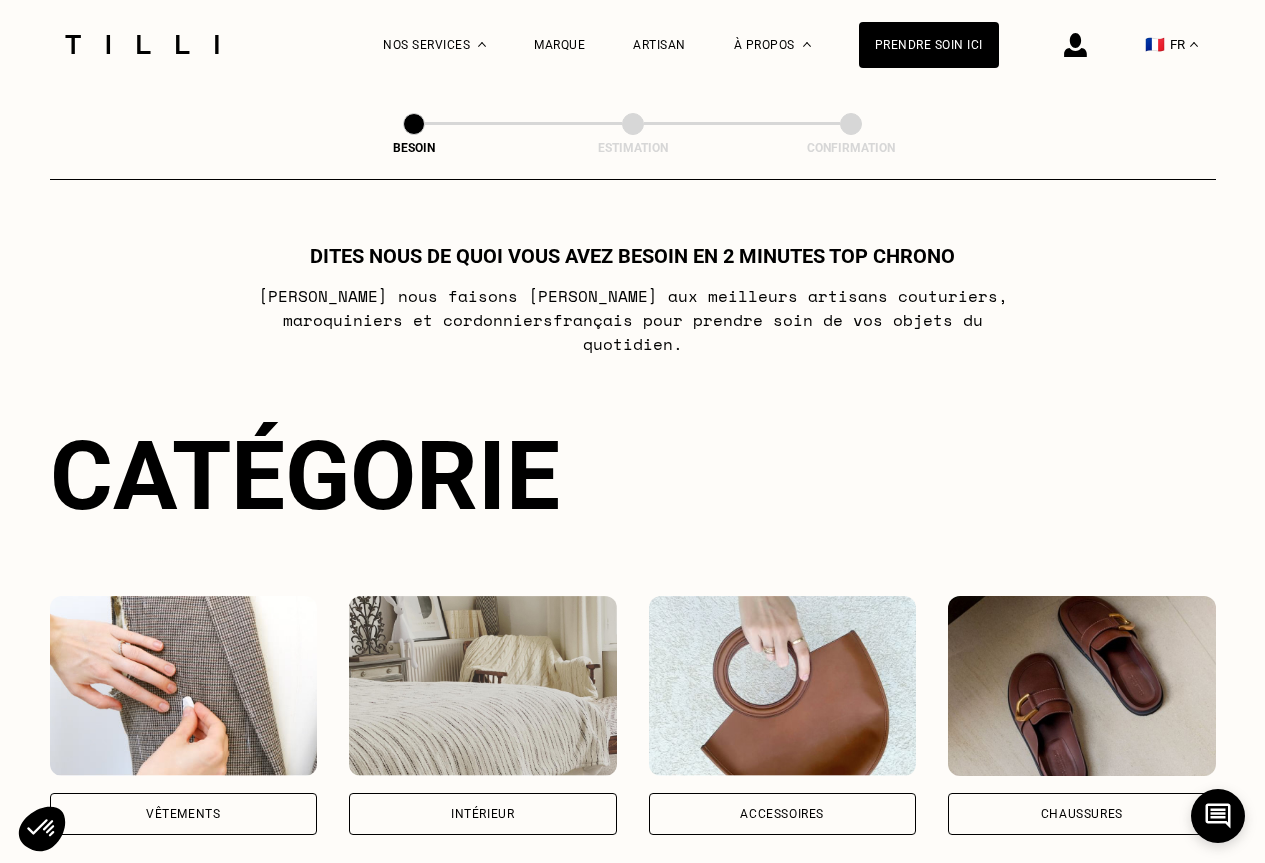 click at bounding box center (184, 686) 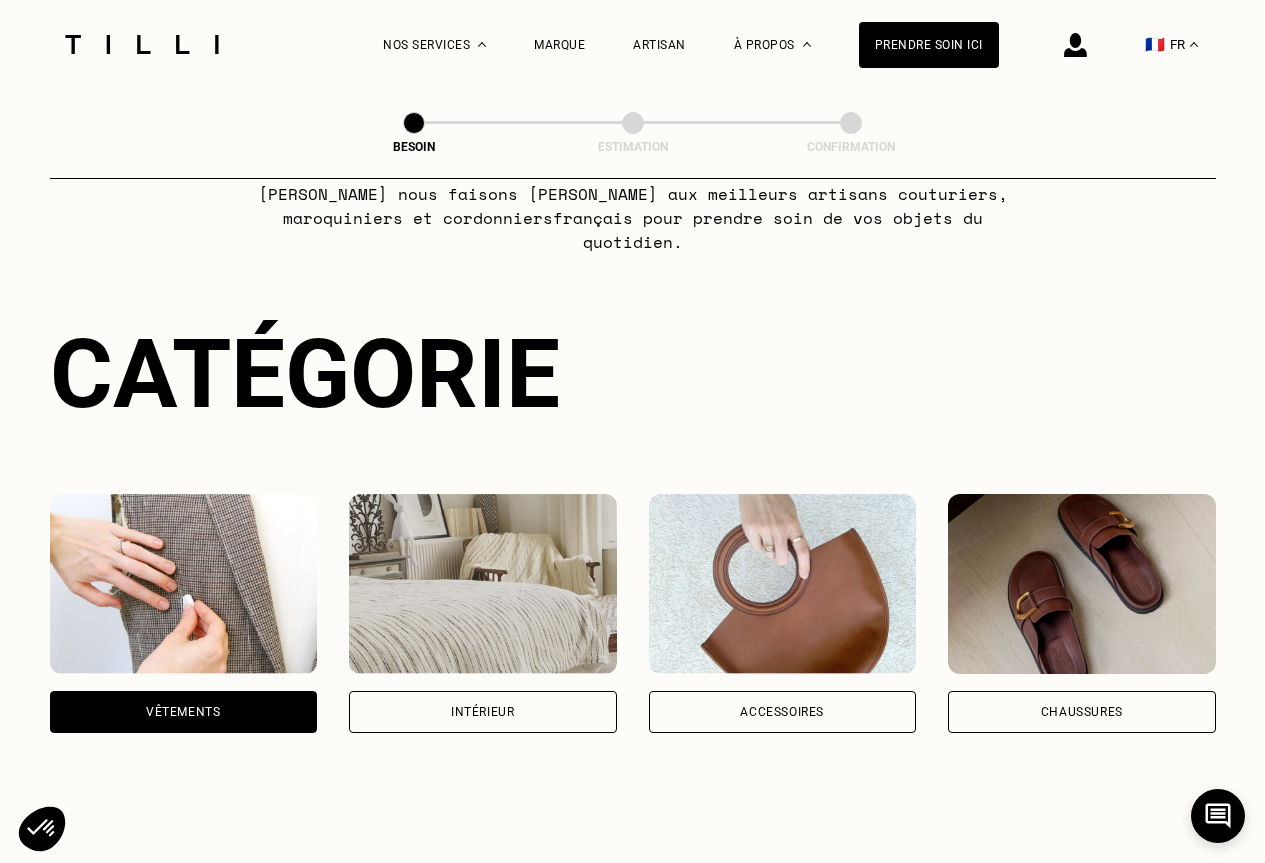 click on "Catégorie Vêtements Intérieur Accessoires Chaussures Quelle pièce ? Pantalon Manteau & Veste Robe Haut Tailleur Pull & gilet Combinaison Jupe Robe de mariée Maillot [PERSON_NAME] Lingerie Bonnet, écharpe, gants Accessoires" at bounding box center (633, 1100) 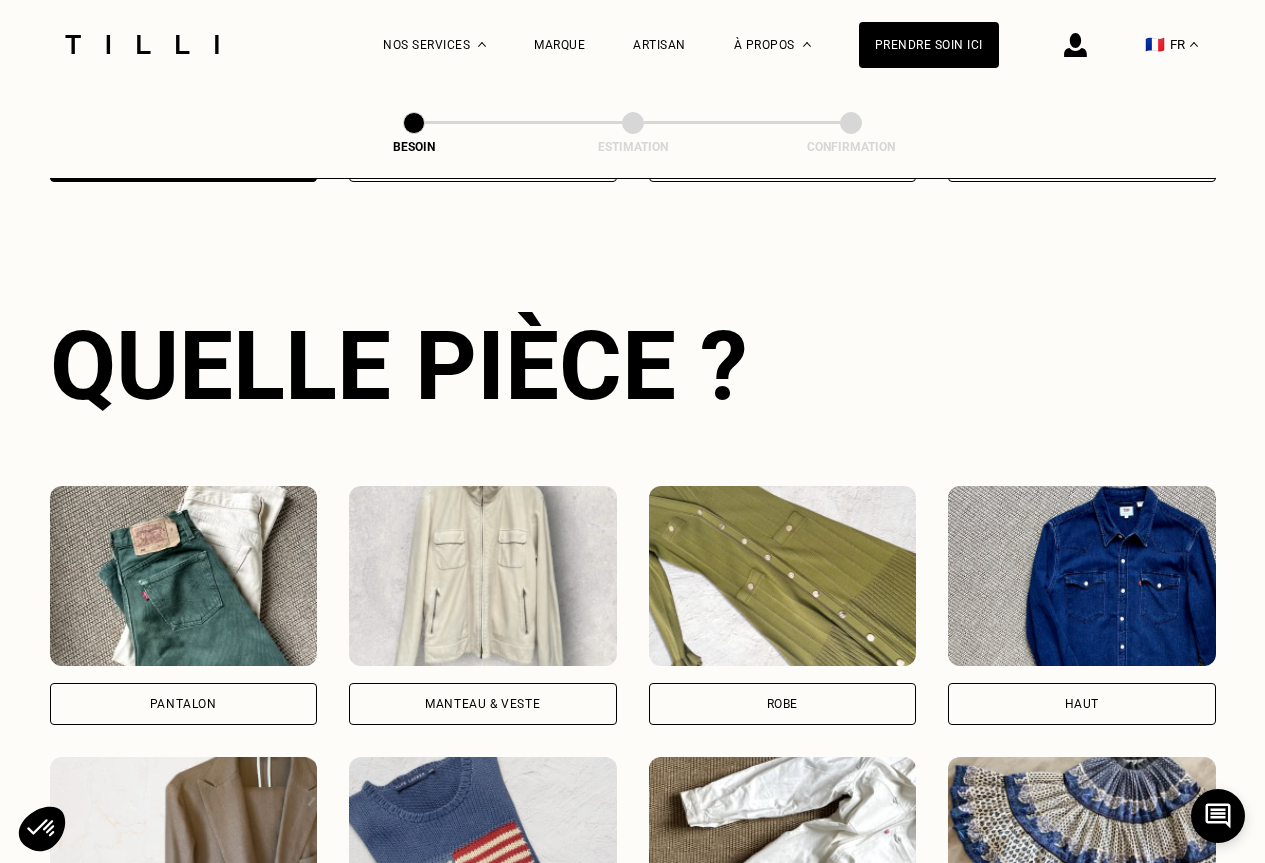 scroll, scrollTop: 654, scrollLeft: 0, axis: vertical 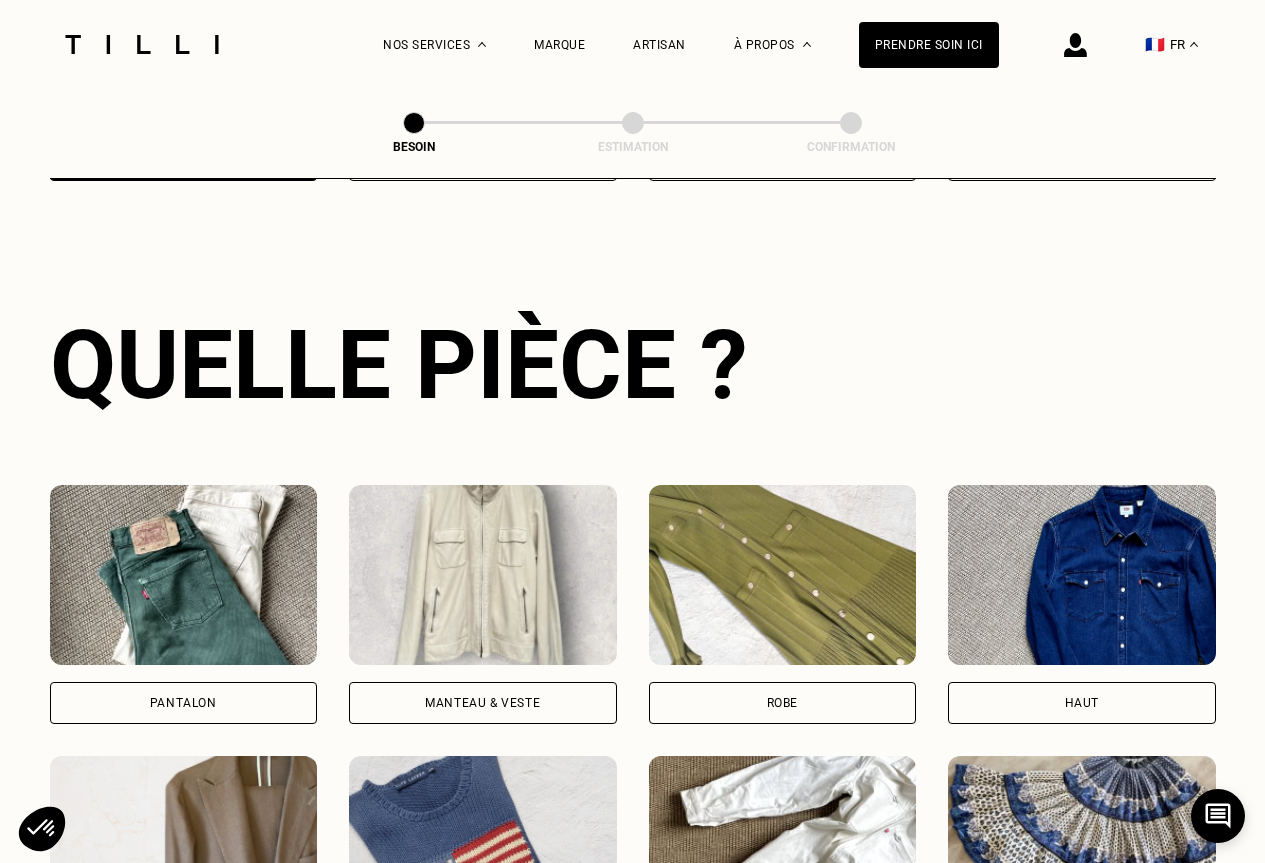 drag, startPoint x: 232, startPoint y: 682, endPoint x: 261, endPoint y: 667, distance: 32.649654 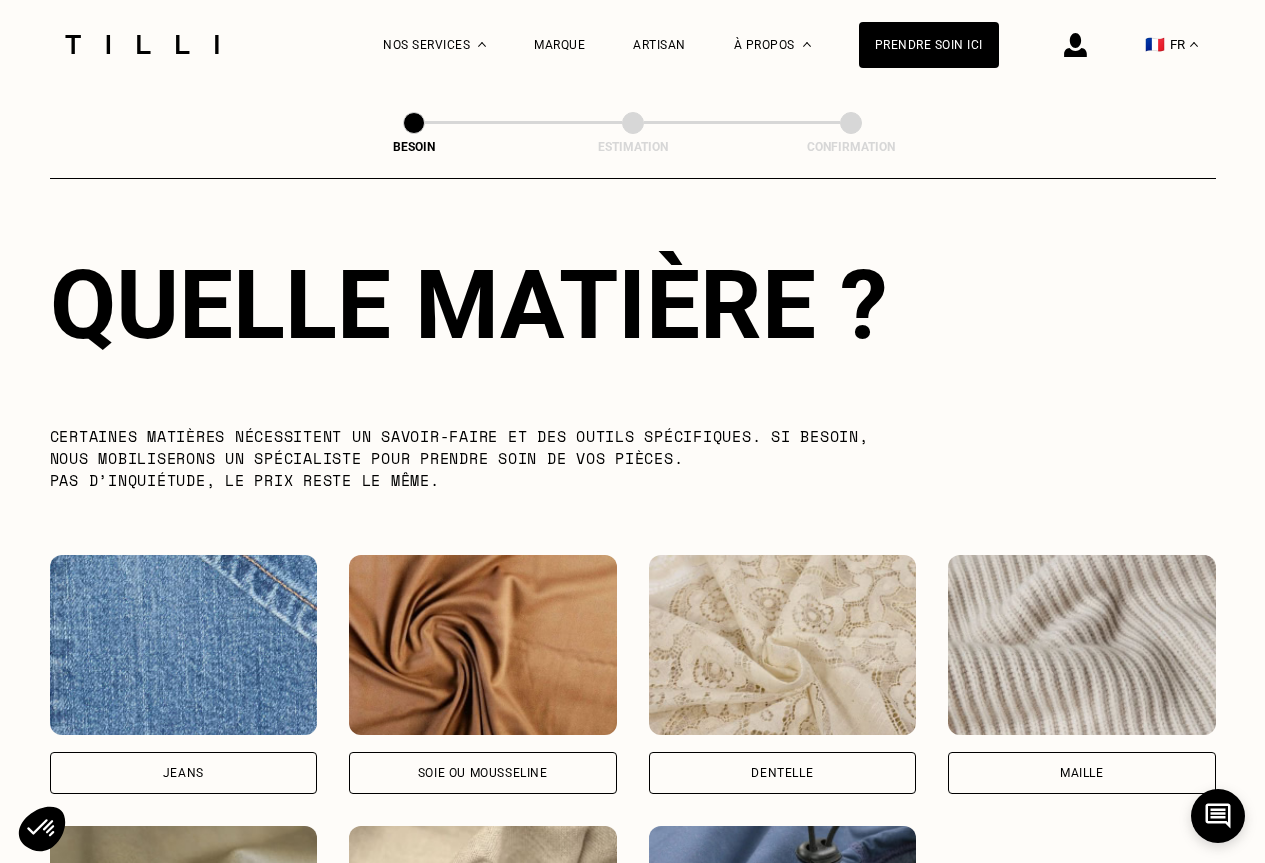 scroll, scrollTop: 1891, scrollLeft: 0, axis: vertical 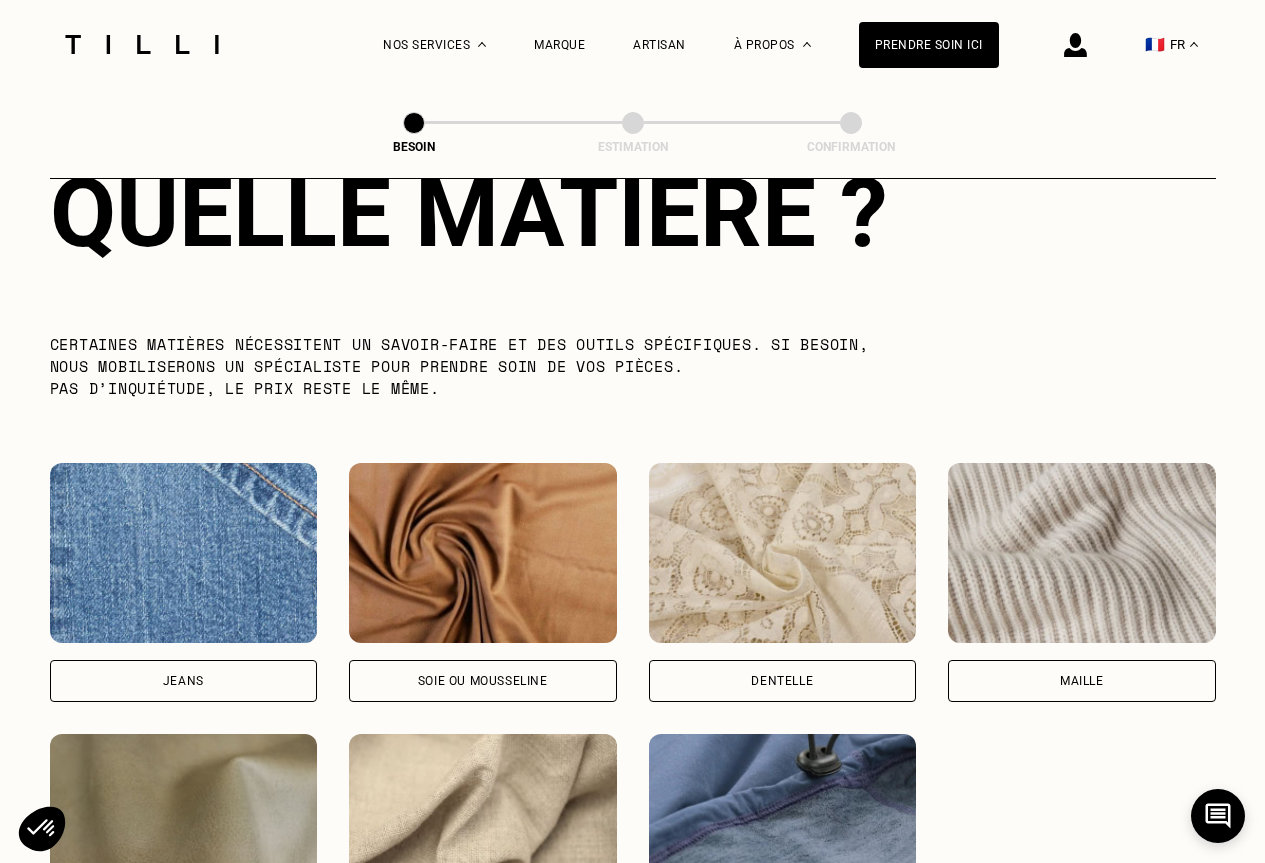 click on "Jeans" at bounding box center [184, 681] 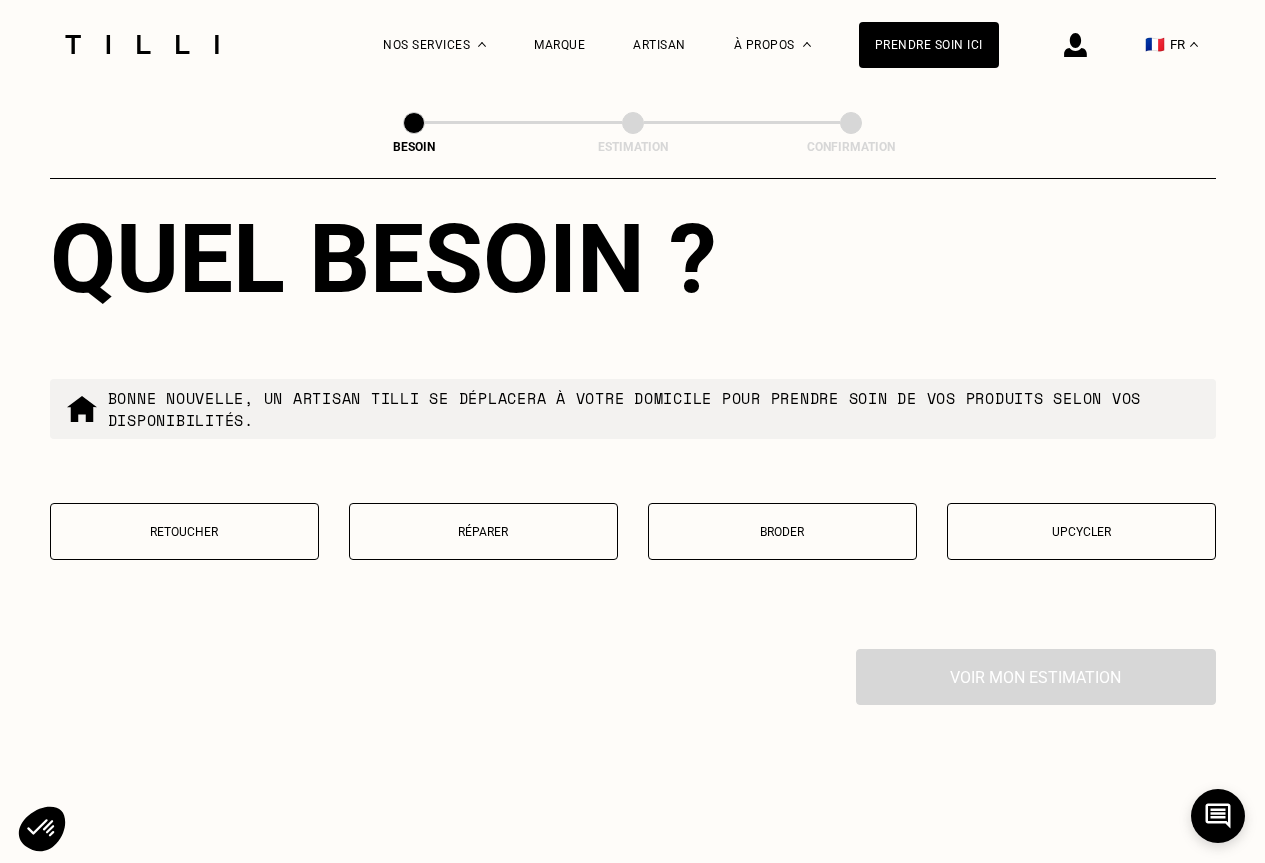 scroll, scrollTop: 3289, scrollLeft: 0, axis: vertical 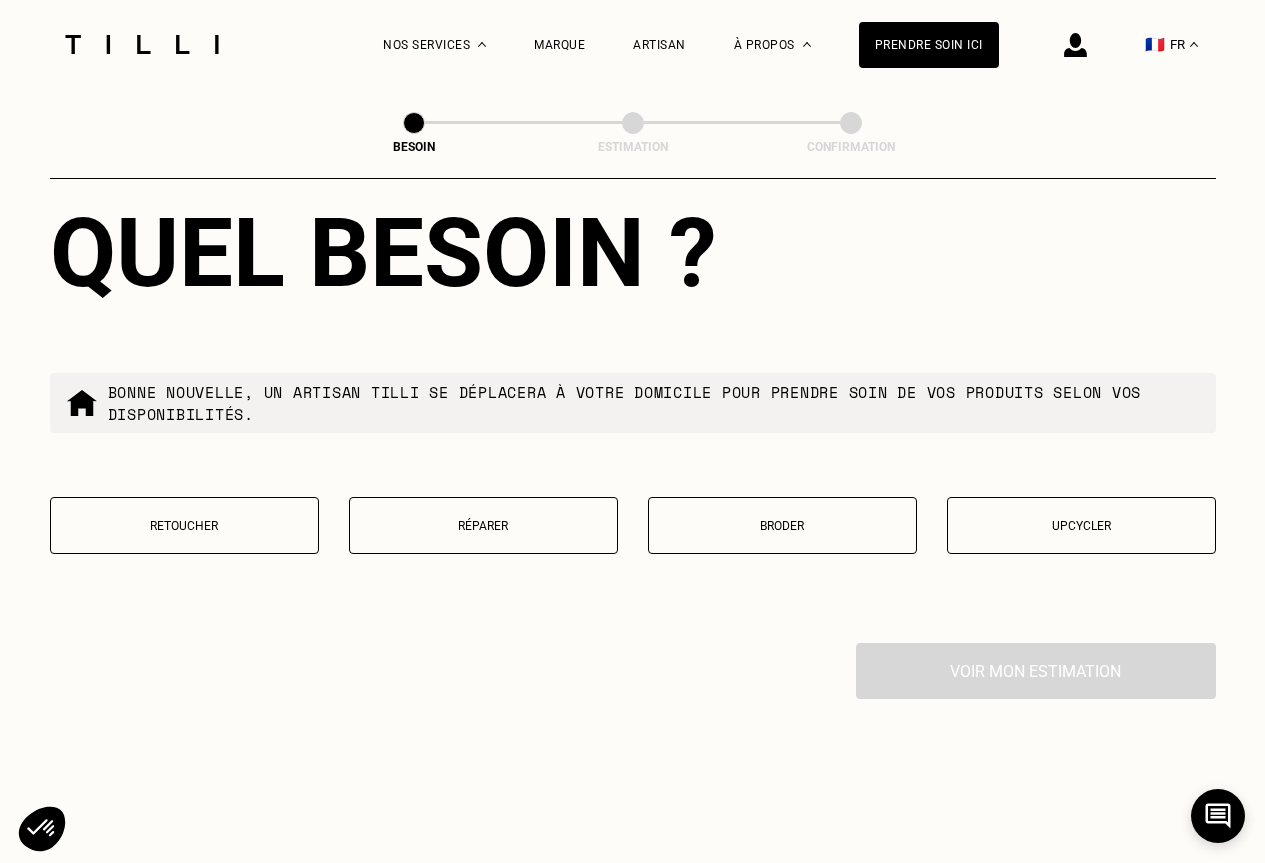 click on "Réparer" at bounding box center (483, 526) 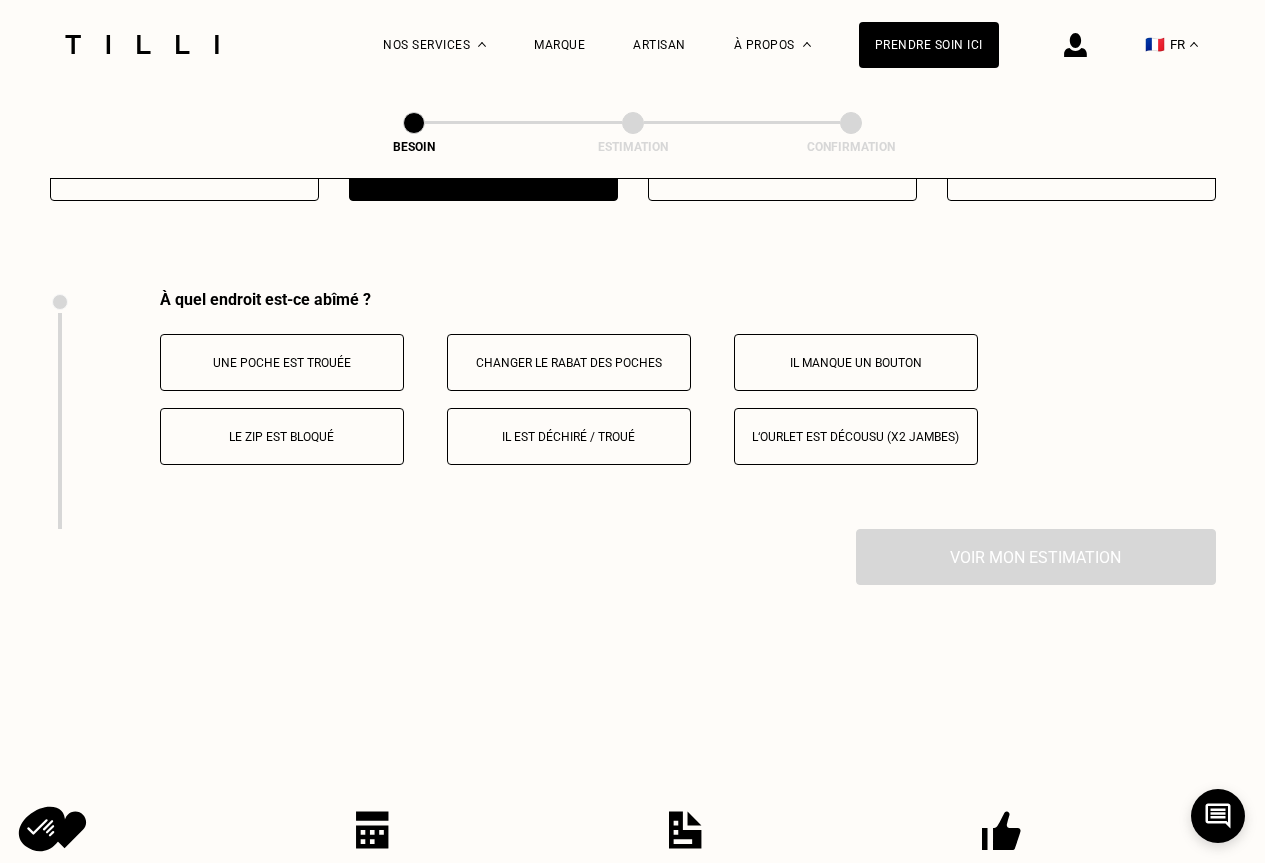 scroll, scrollTop: 3699, scrollLeft: 0, axis: vertical 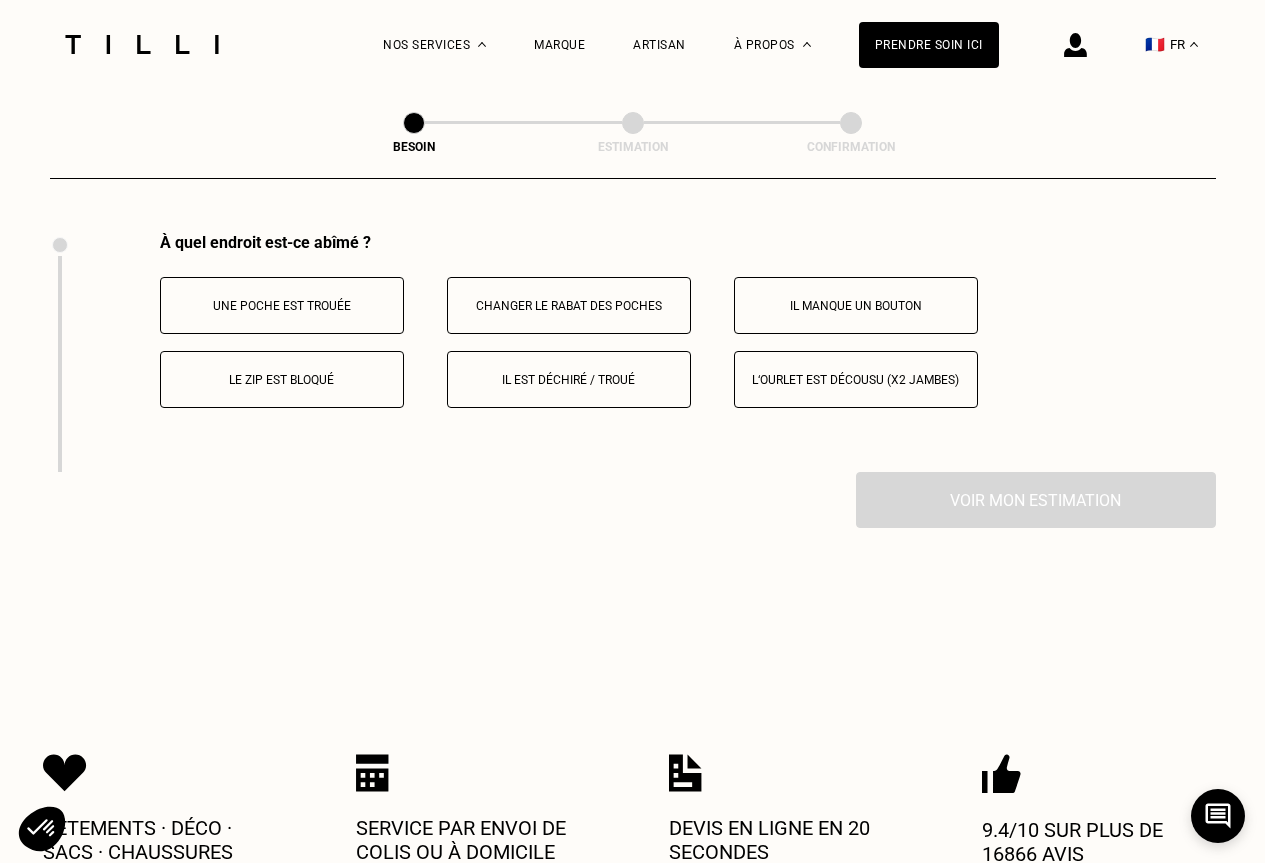 click on "Il est déchiré / troué" at bounding box center [569, 380] 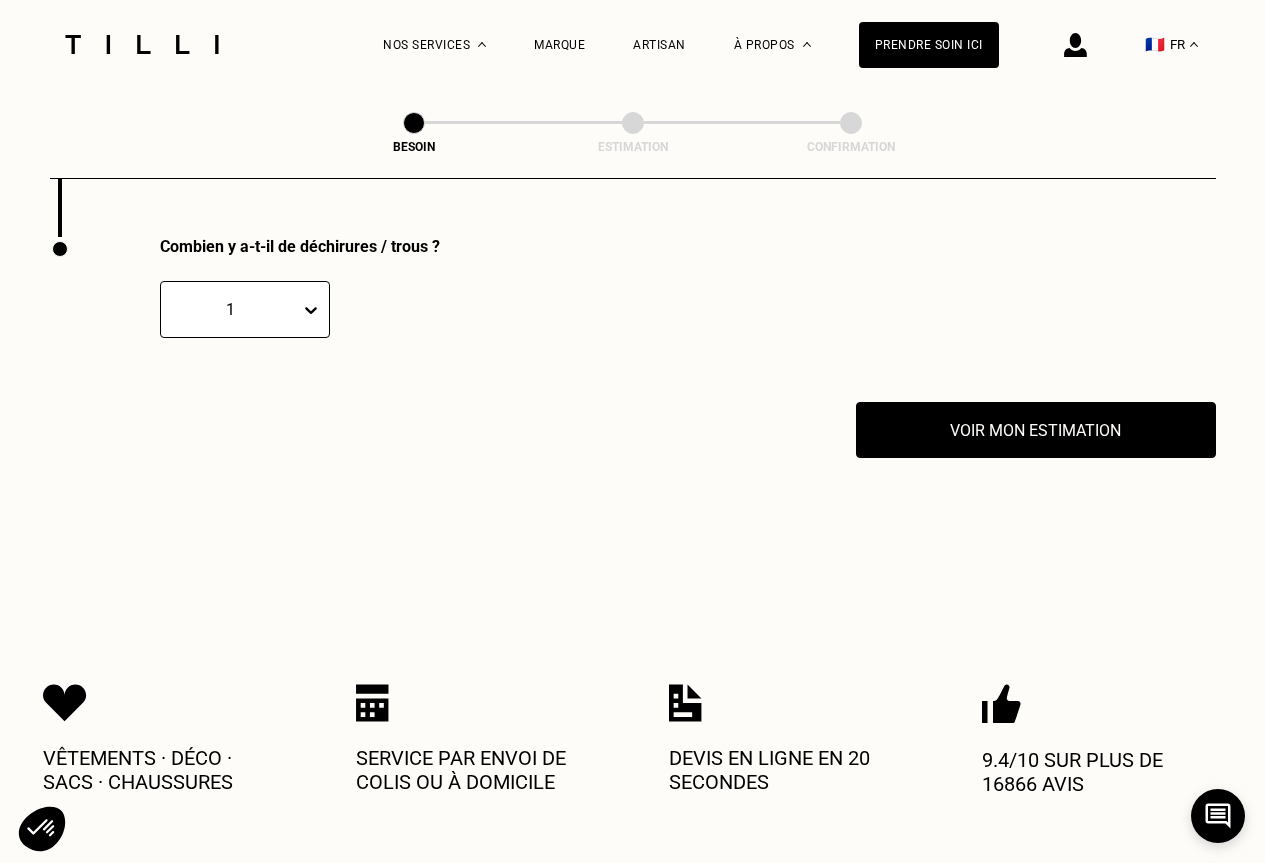scroll, scrollTop: 3938, scrollLeft: 0, axis: vertical 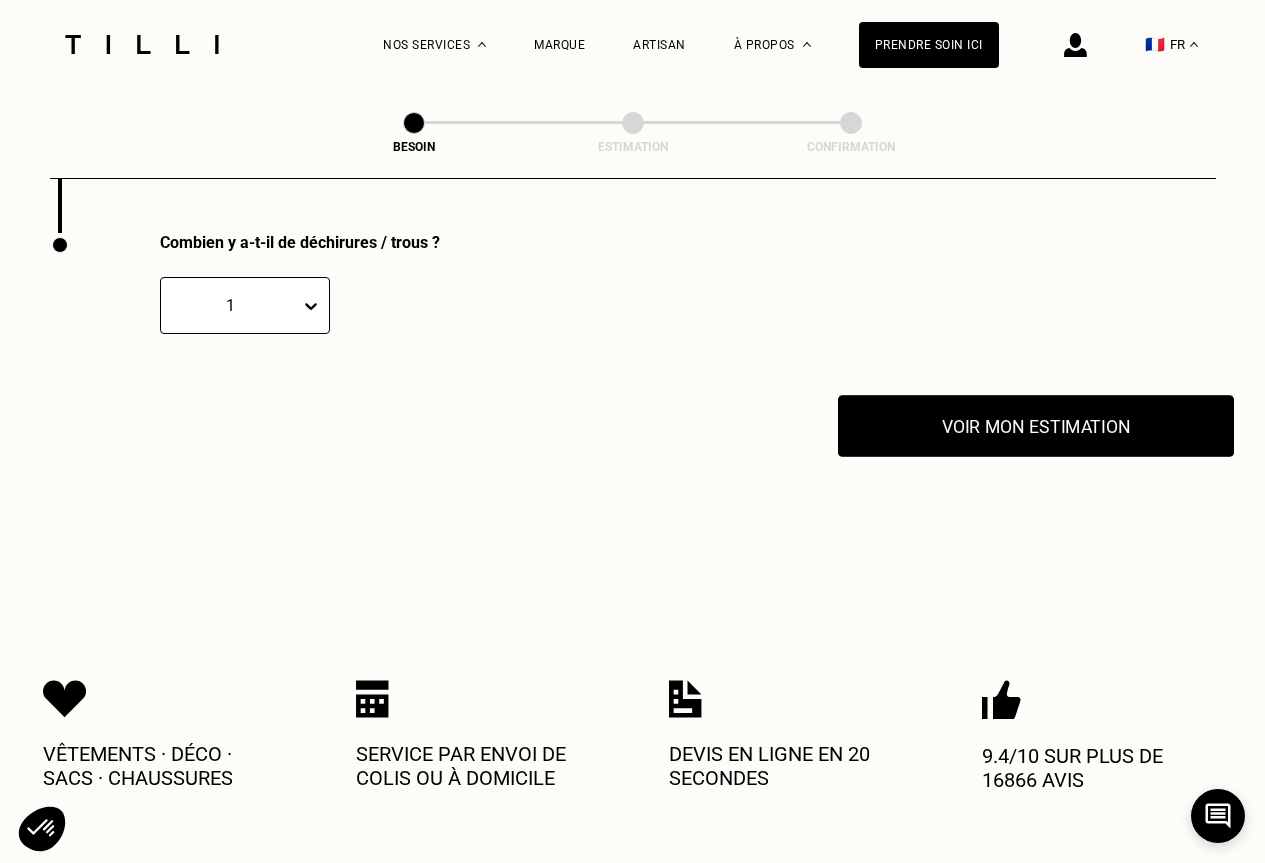 click on "Voir mon estimation" at bounding box center (1036, 426) 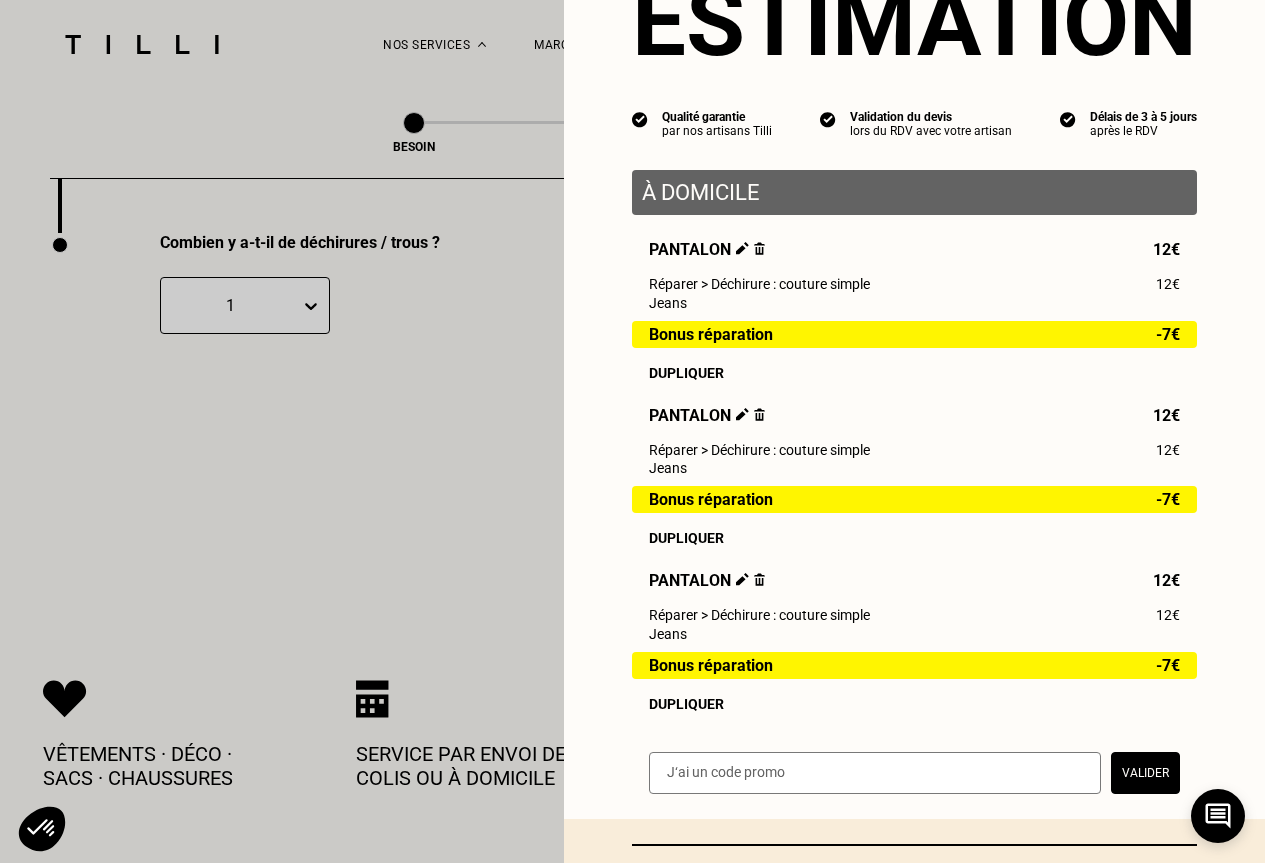 scroll, scrollTop: 287, scrollLeft: 0, axis: vertical 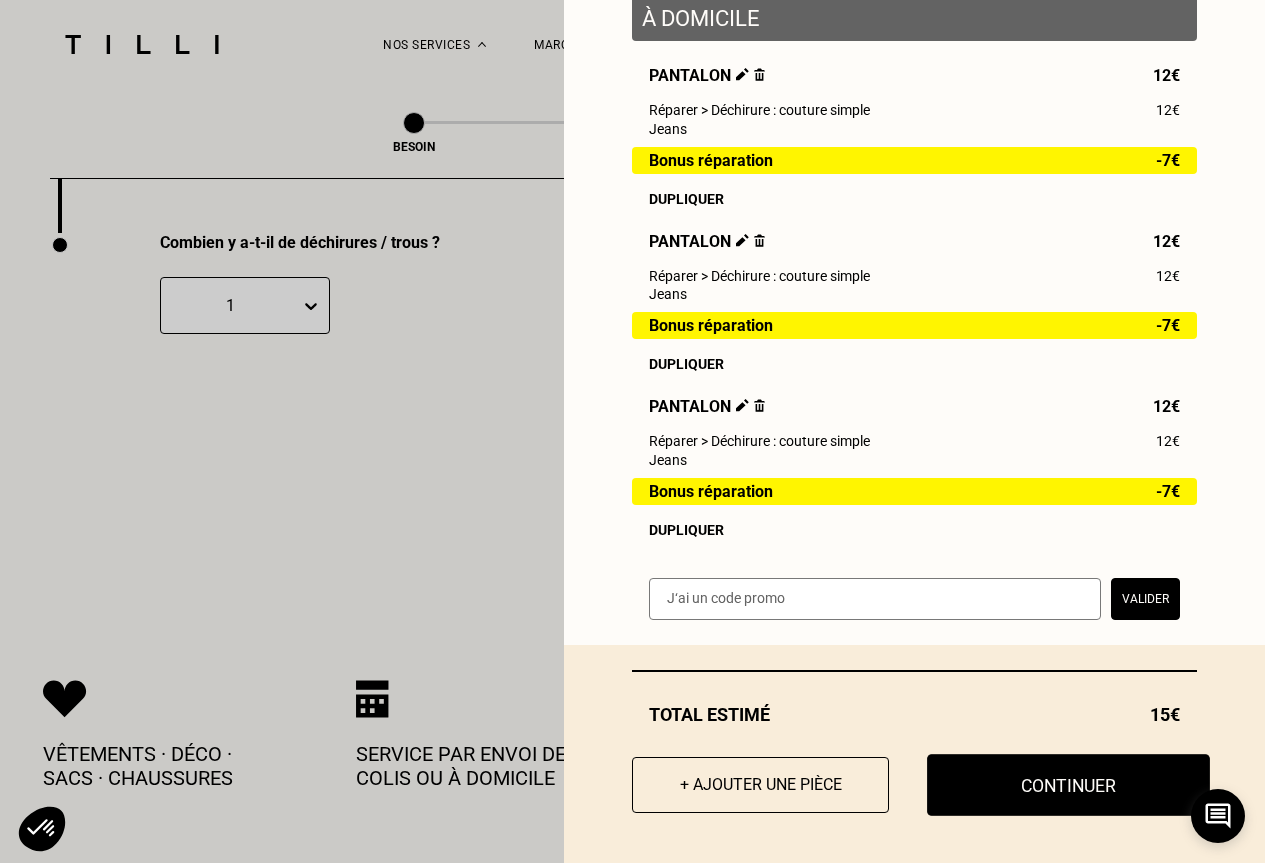 click on "Continuer" at bounding box center [1068, 785] 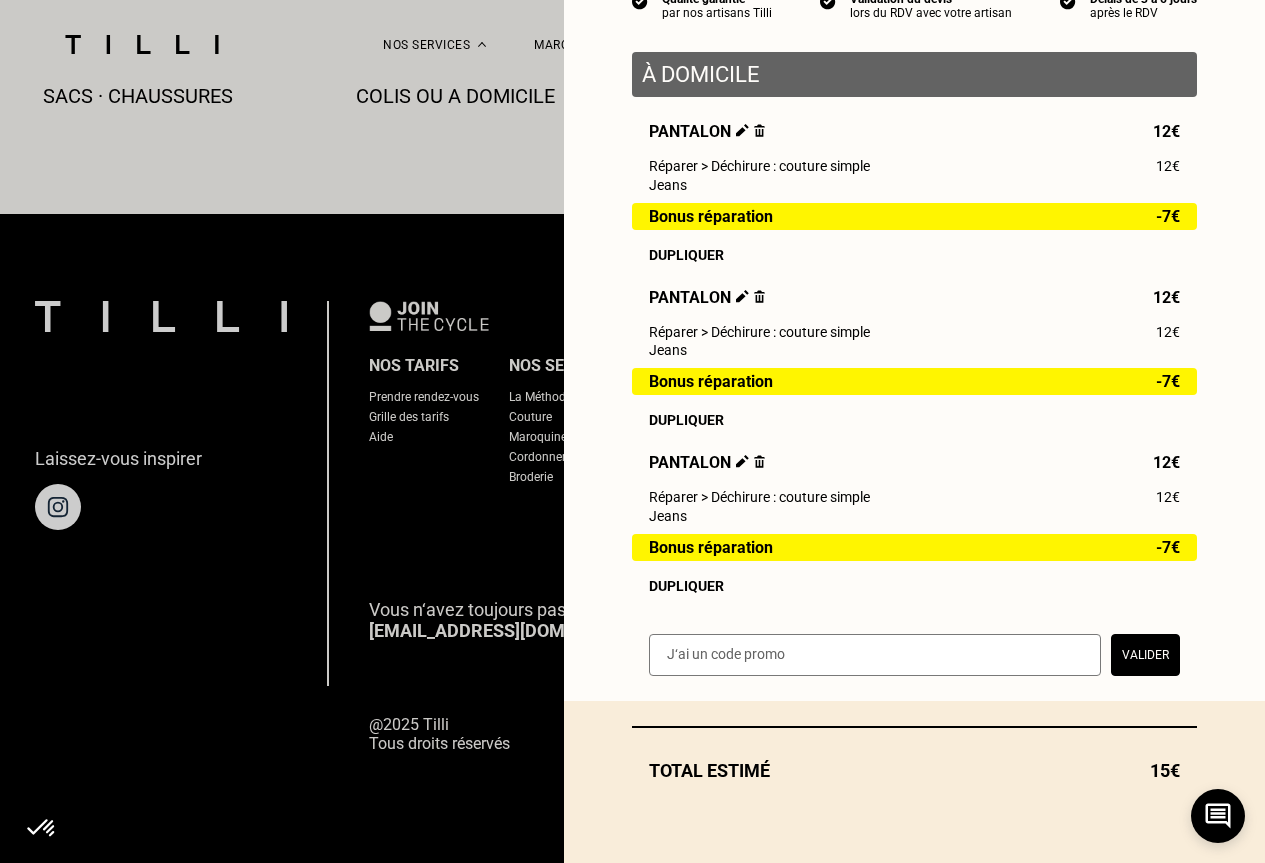 scroll, scrollTop: 1163, scrollLeft: 0, axis: vertical 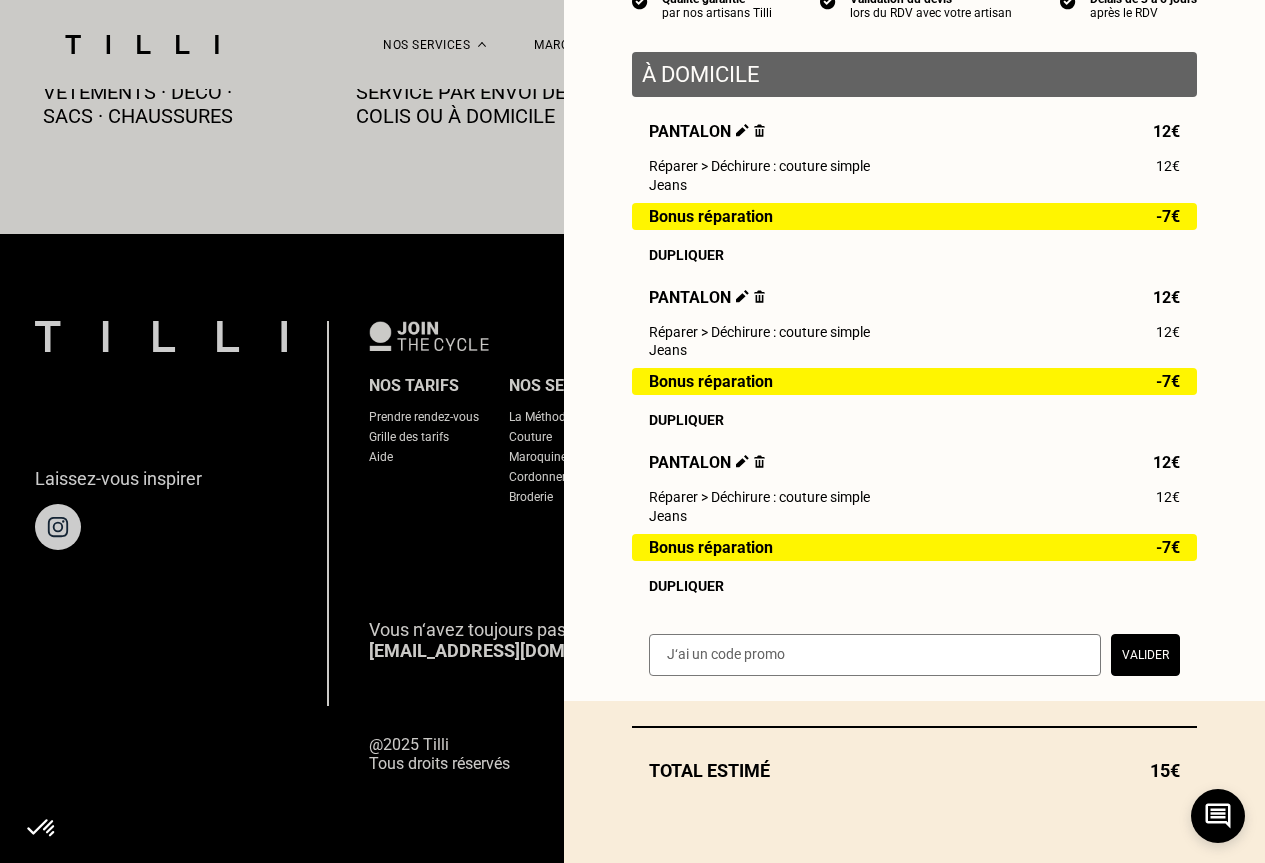 select on "FR" 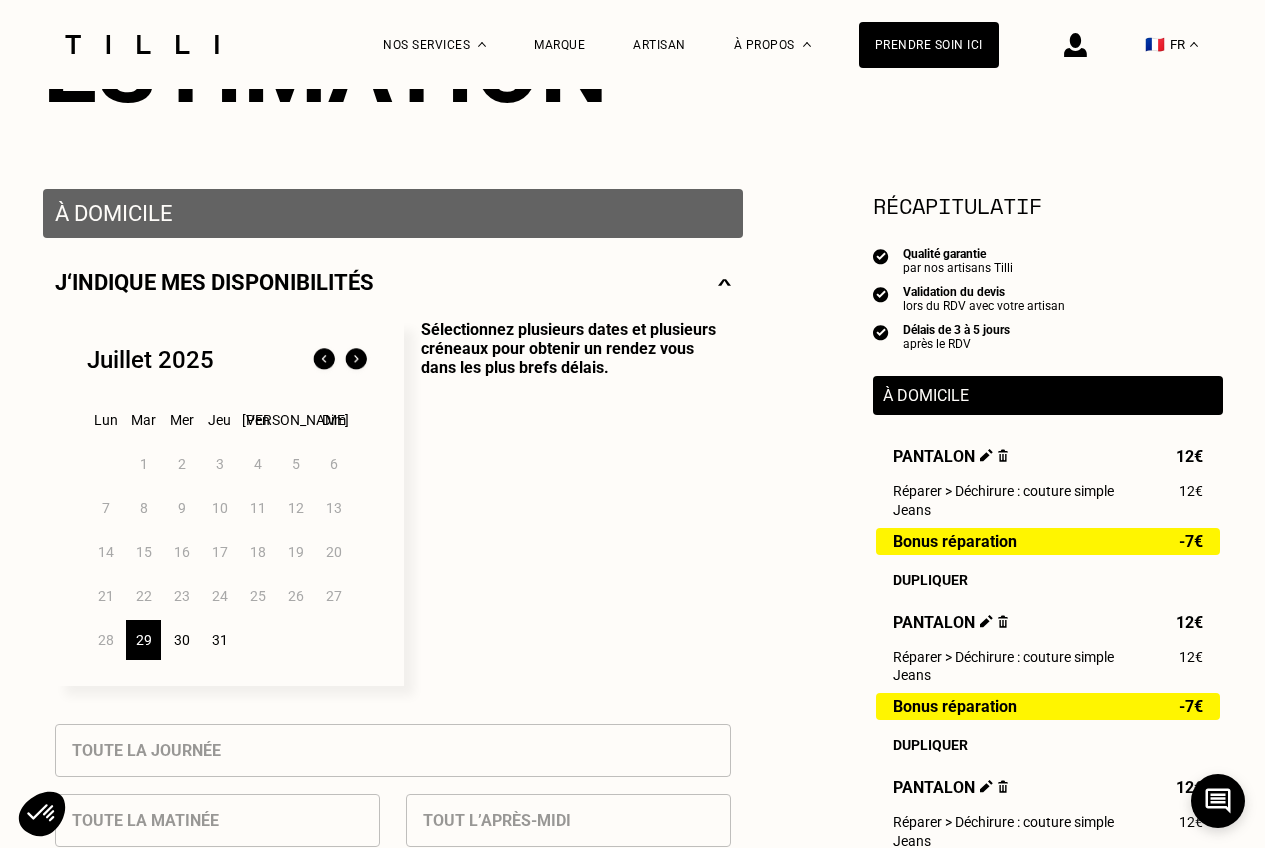 scroll, scrollTop: 300, scrollLeft: 0, axis: vertical 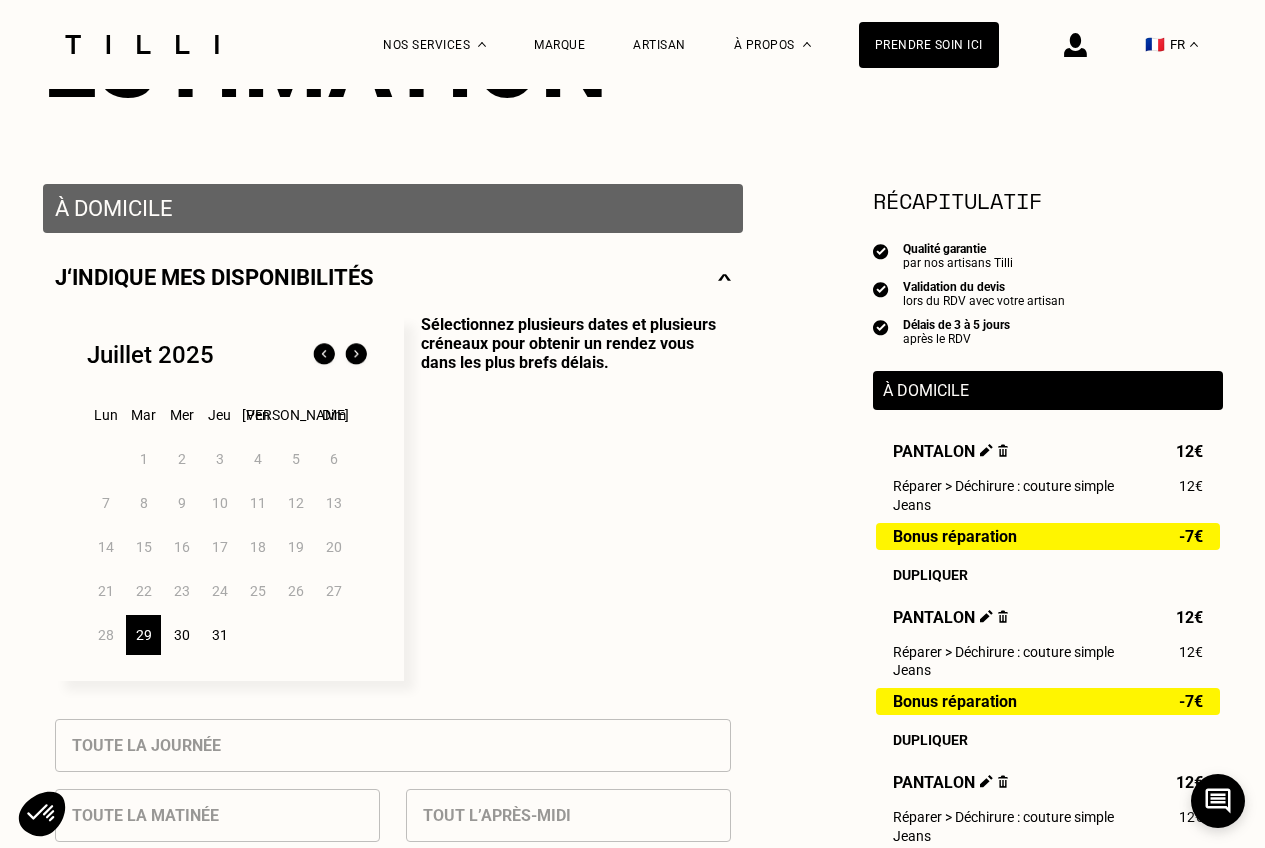 click on "30" at bounding box center [181, 635] 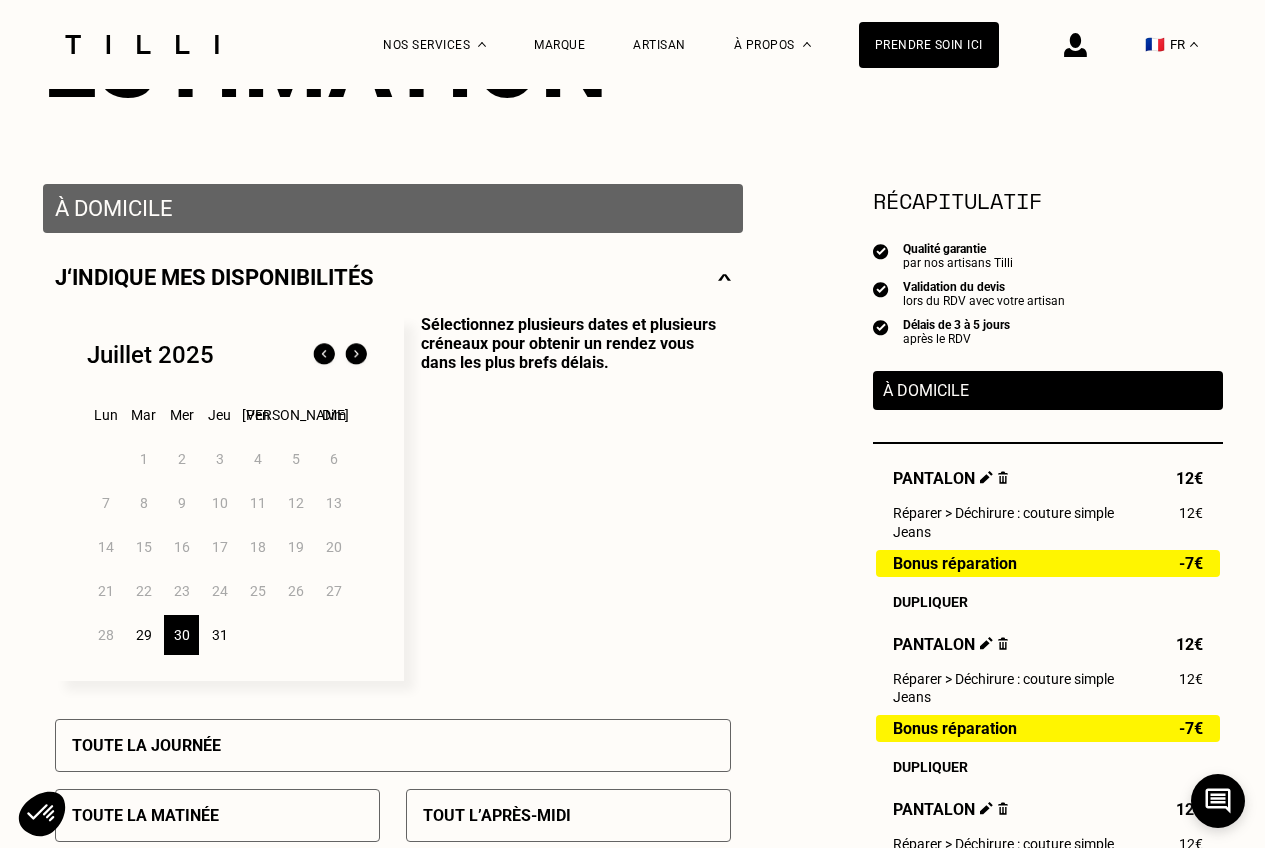 click on "31" at bounding box center [219, 635] 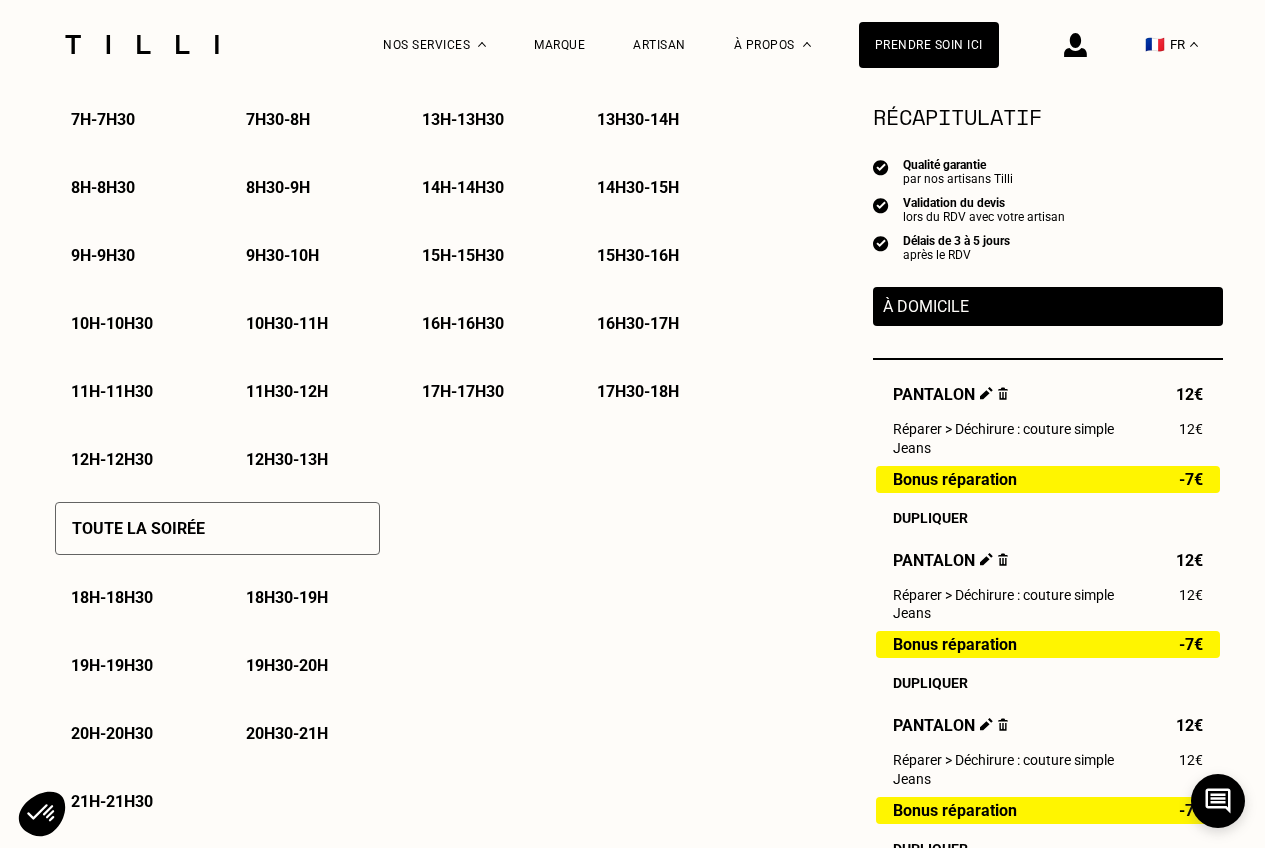 scroll, scrollTop: 1100, scrollLeft: 0, axis: vertical 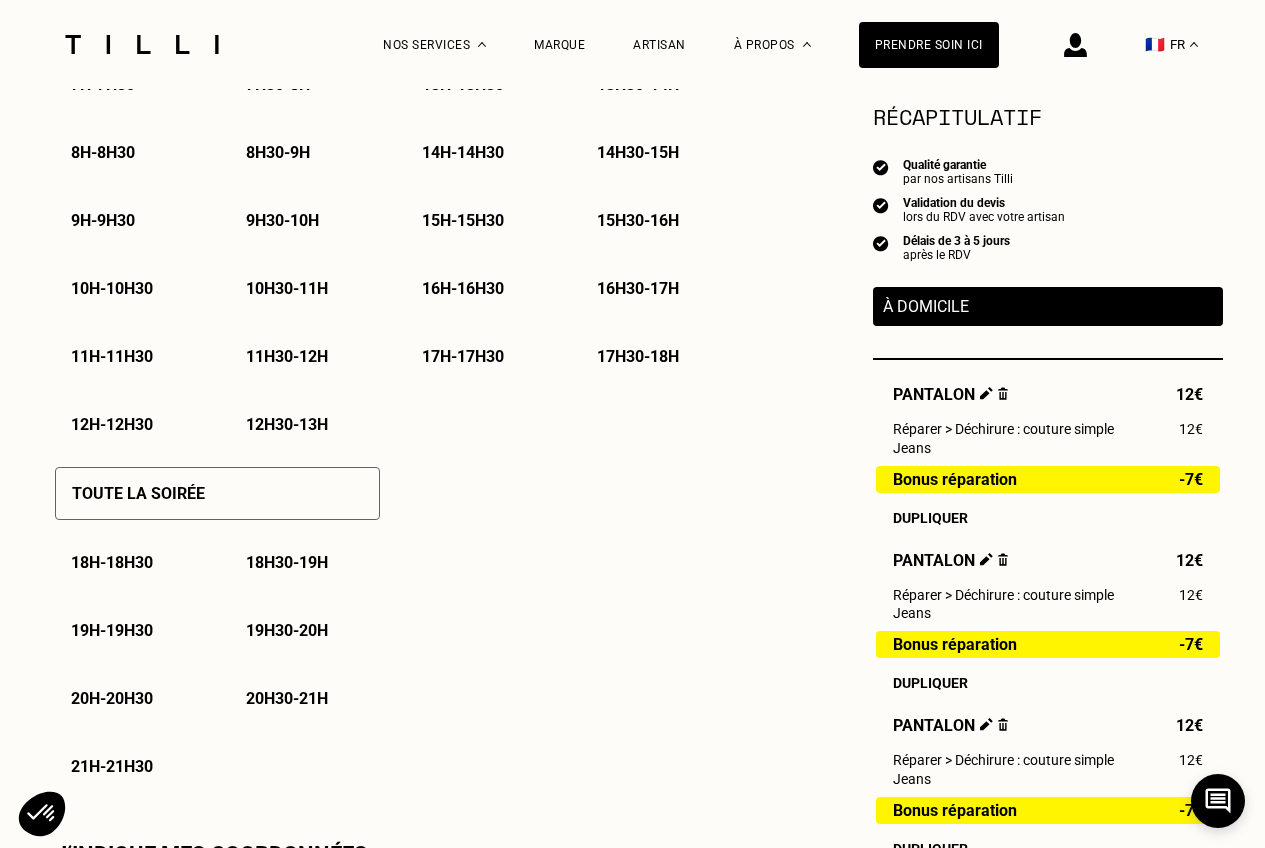 click on "19h  -  19h30" at bounding box center [112, 630] 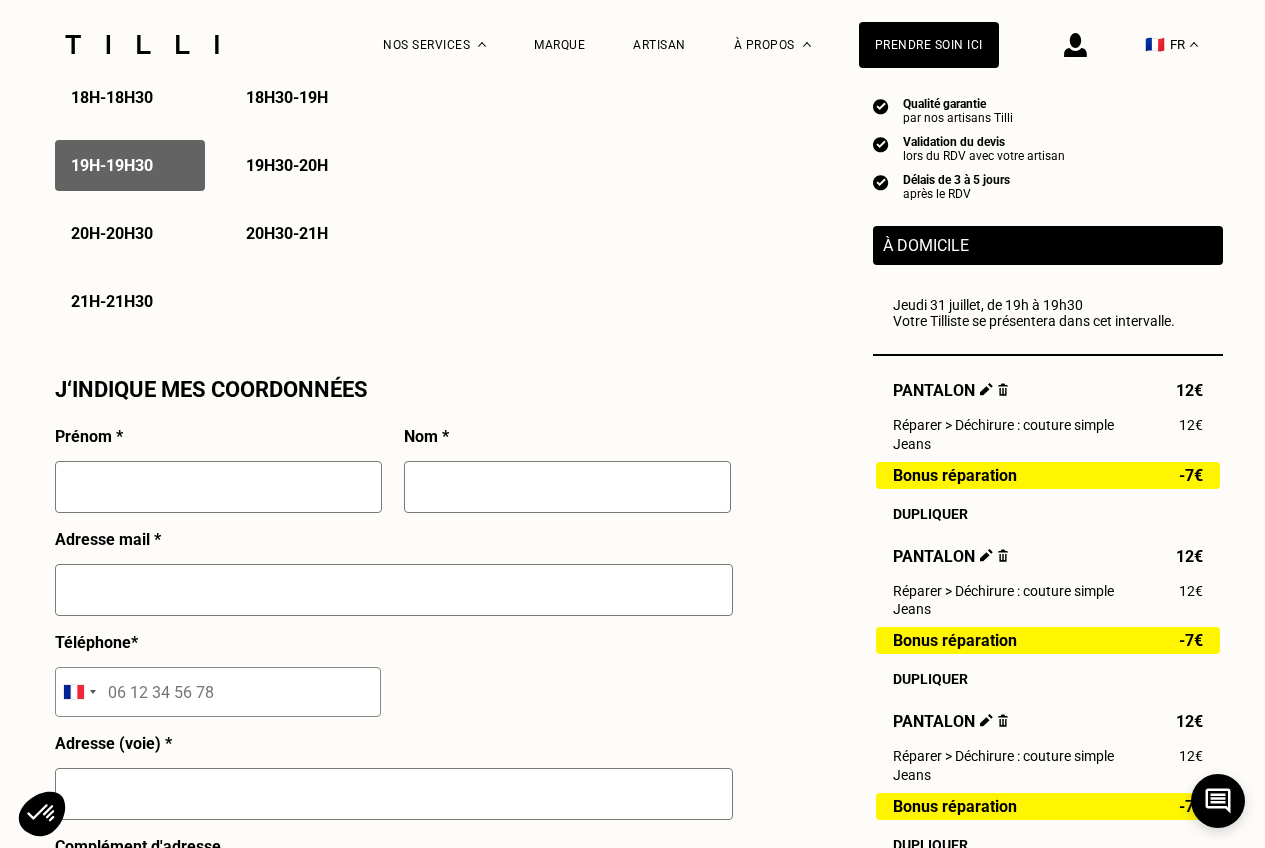 scroll, scrollTop: 1600, scrollLeft: 0, axis: vertical 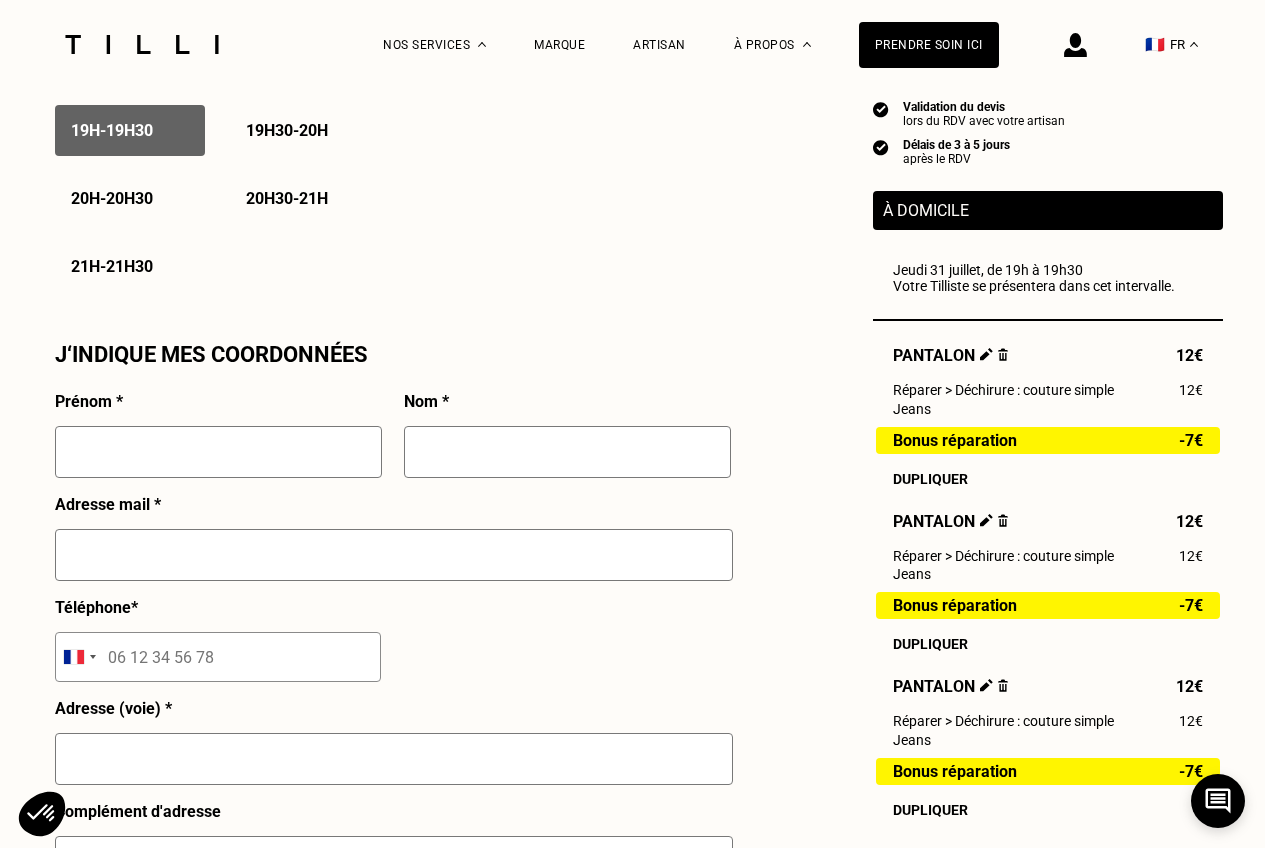 click on "19h30  -  20h" at bounding box center [305, 130] 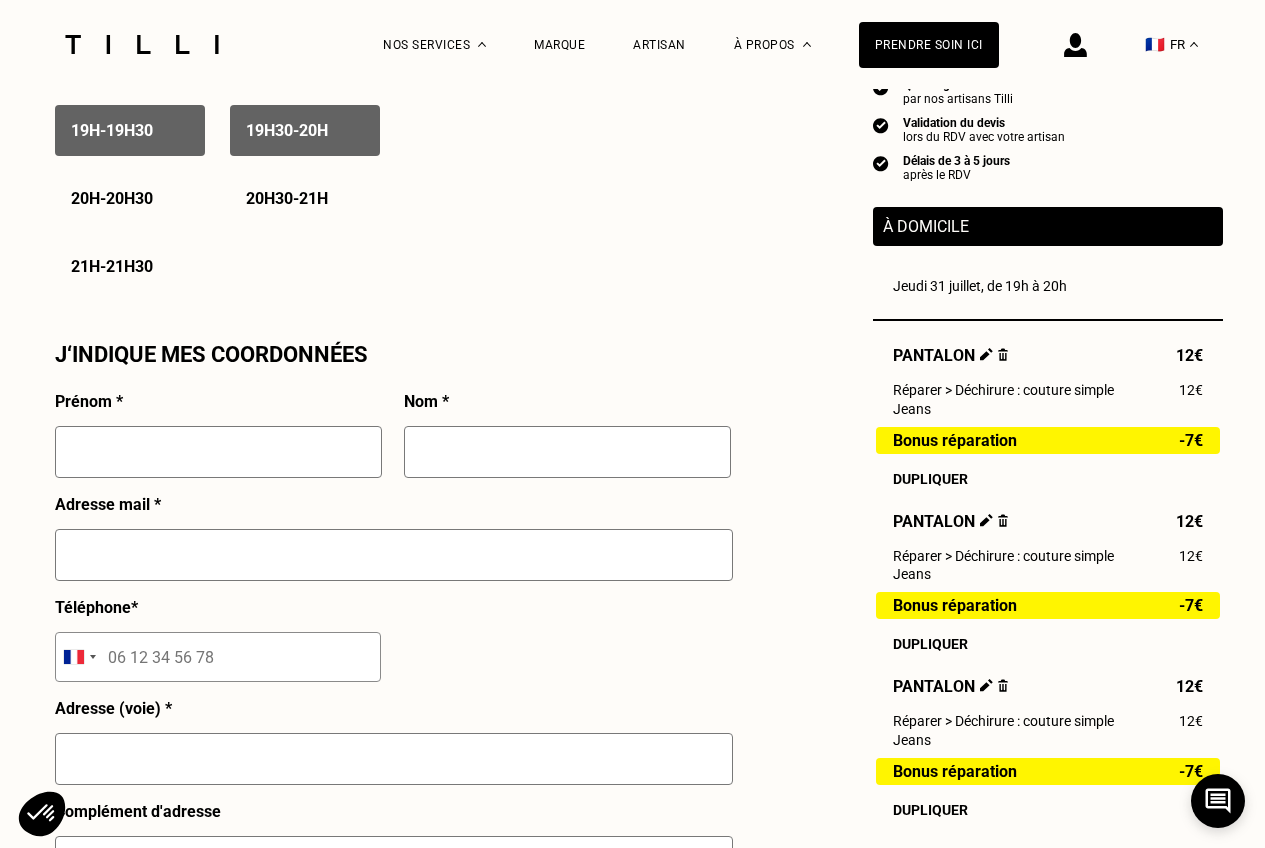 click on "19h  -  19h30" at bounding box center (130, 130) 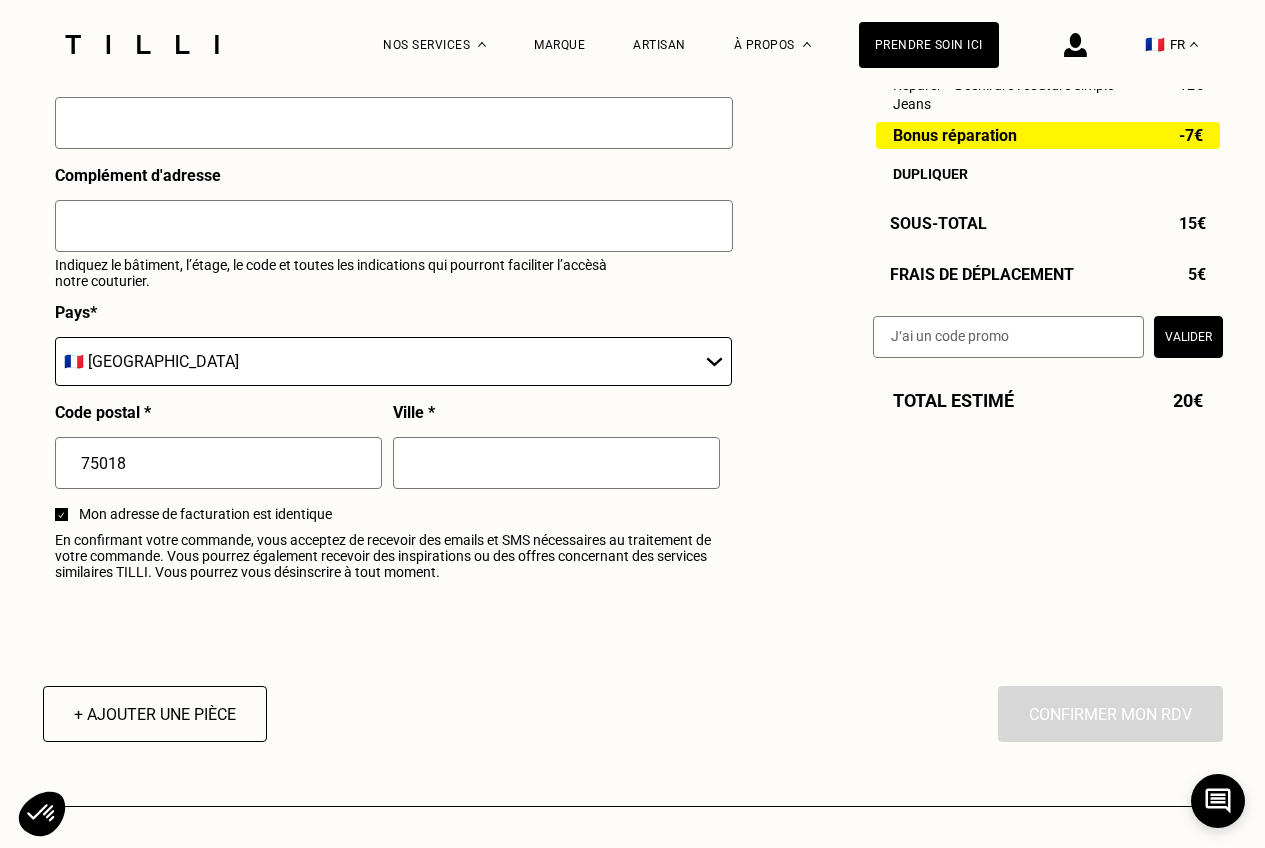 scroll, scrollTop: 2200, scrollLeft: 0, axis: vertical 